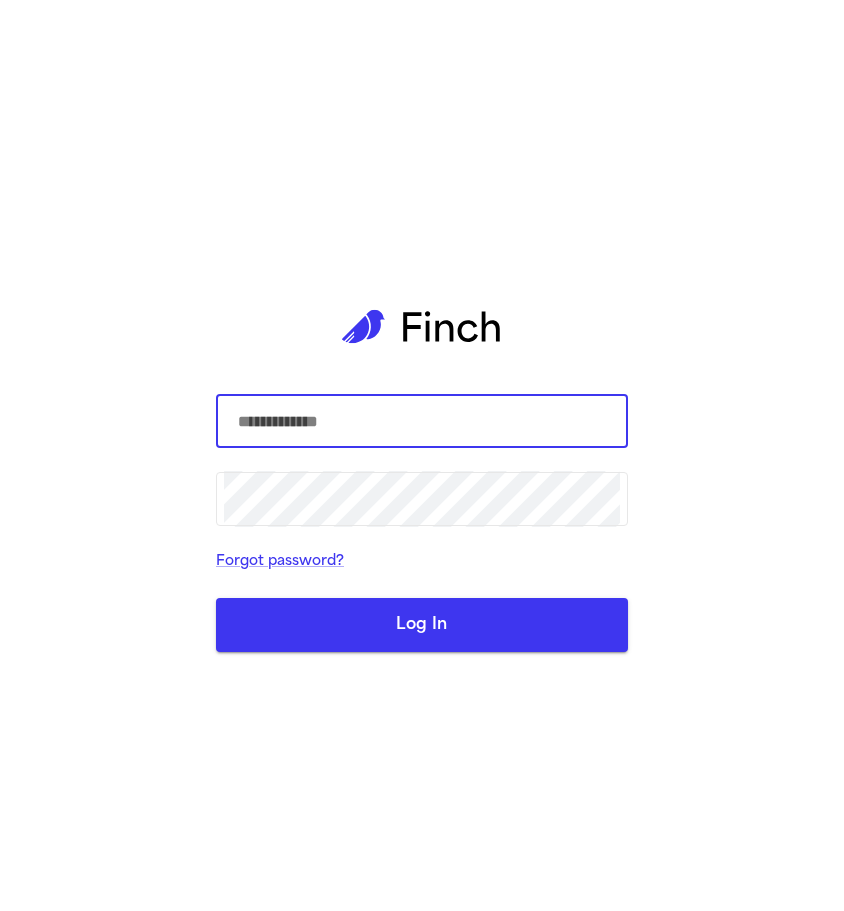 scroll, scrollTop: 0, scrollLeft: 0, axis: both 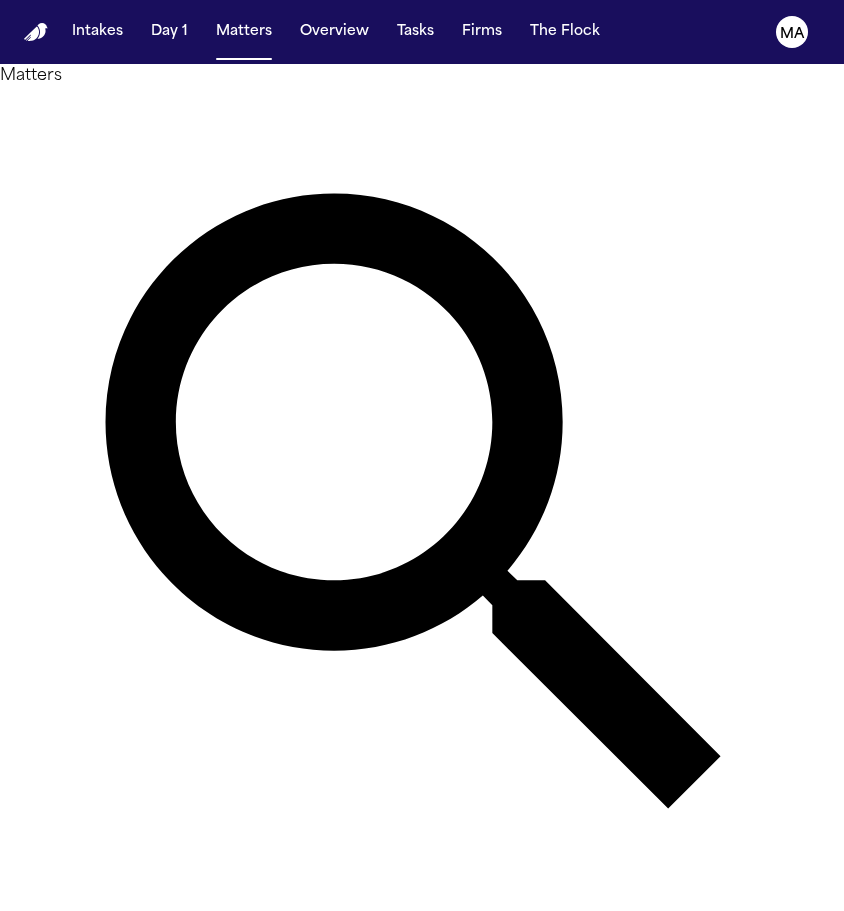 click on "Campson & Campson" at bounding box center (375, 1069) 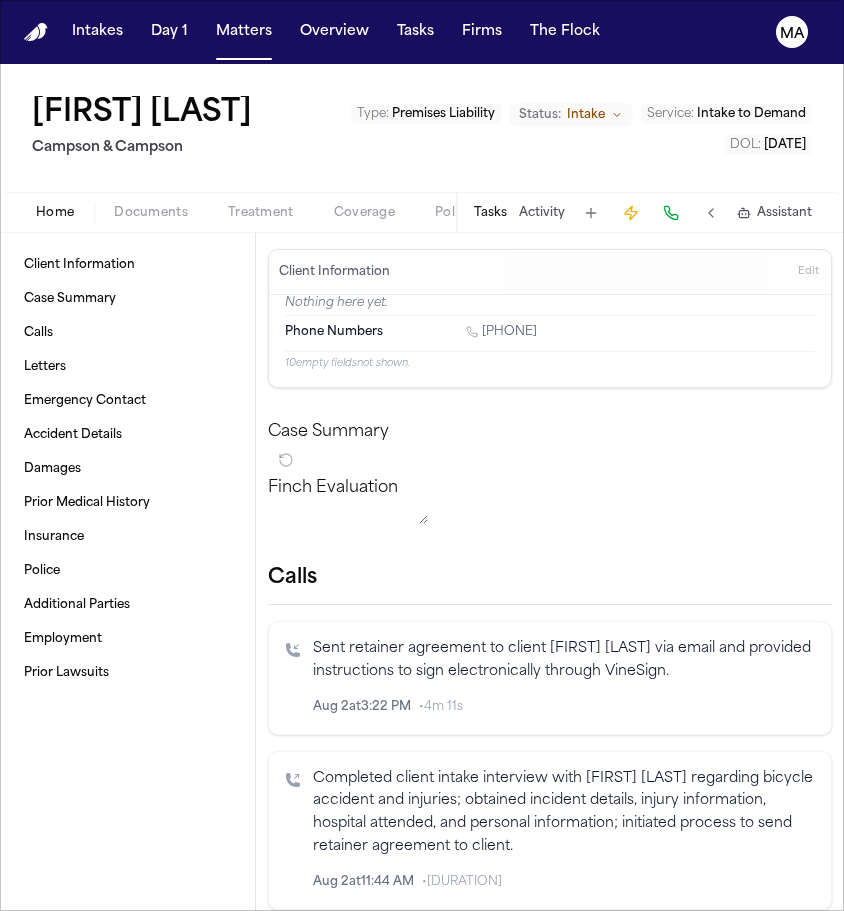 scroll, scrollTop: 0, scrollLeft: 0, axis: both 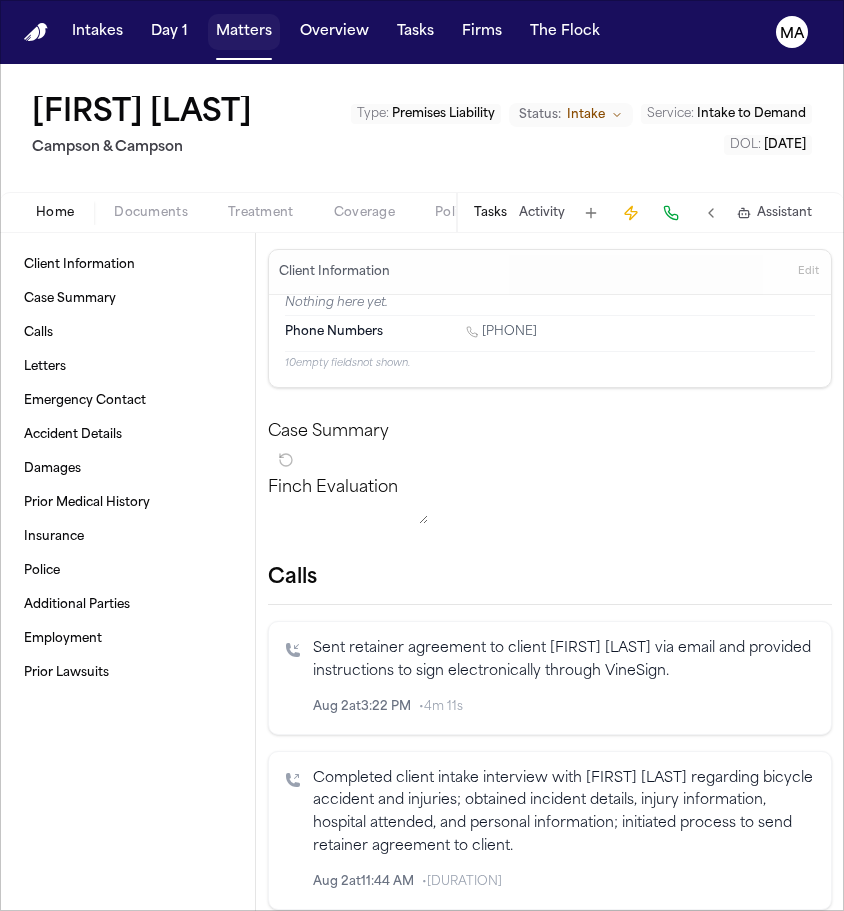 click on "Matters" at bounding box center [244, 32] 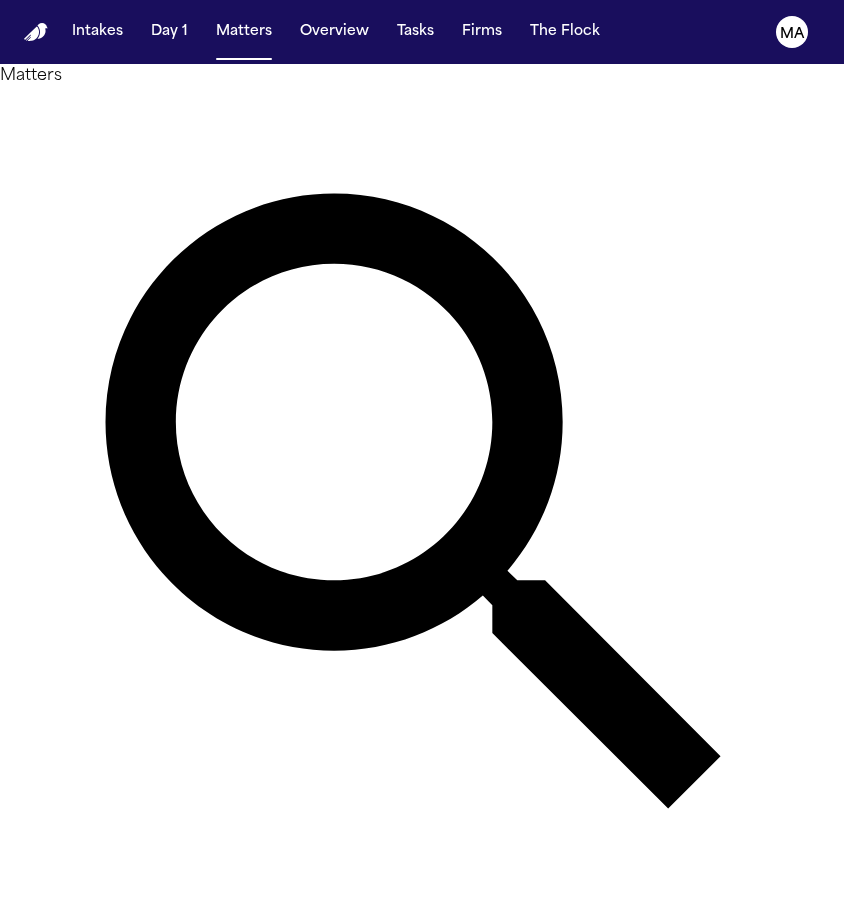 click on "Campson & Campson" at bounding box center [375, 1150] 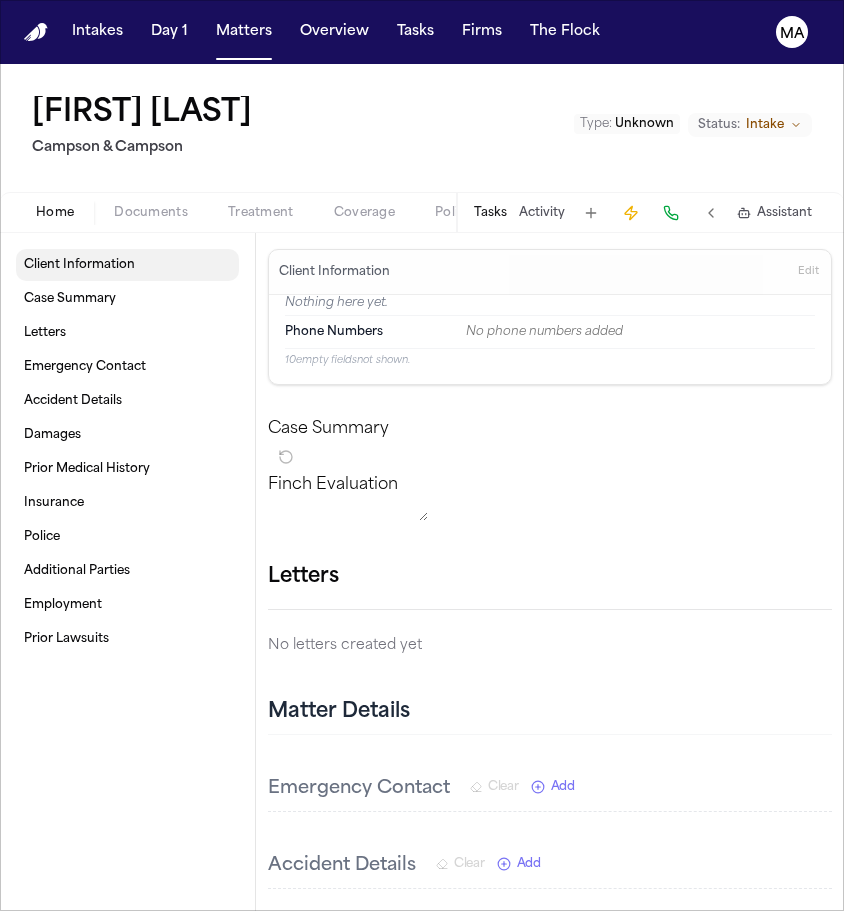 click on "Client Information" at bounding box center [127, 265] 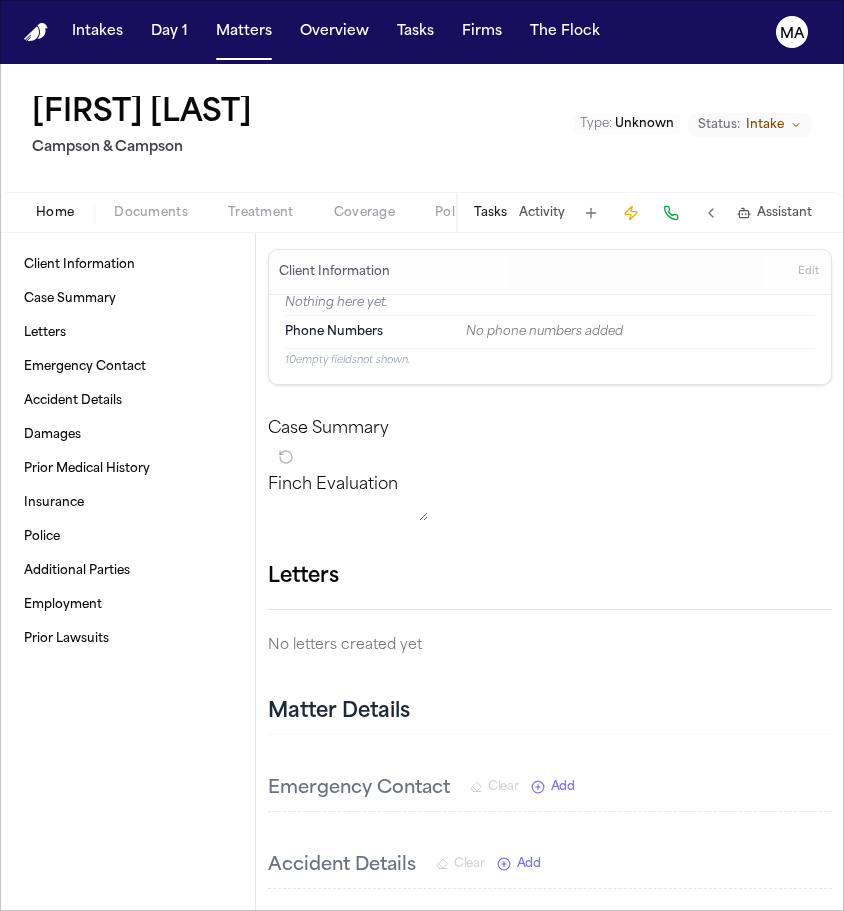 scroll, scrollTop: 0, scrollLeft: 0, axis: both 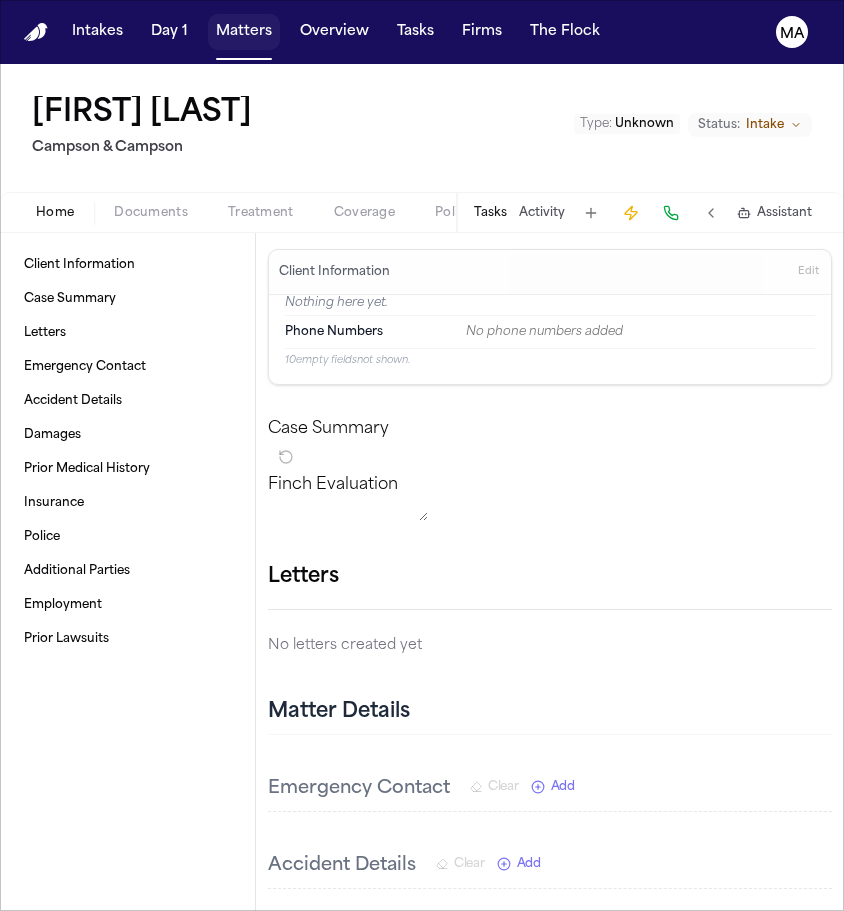 click on "Matters" at bounding box center [244, 32] 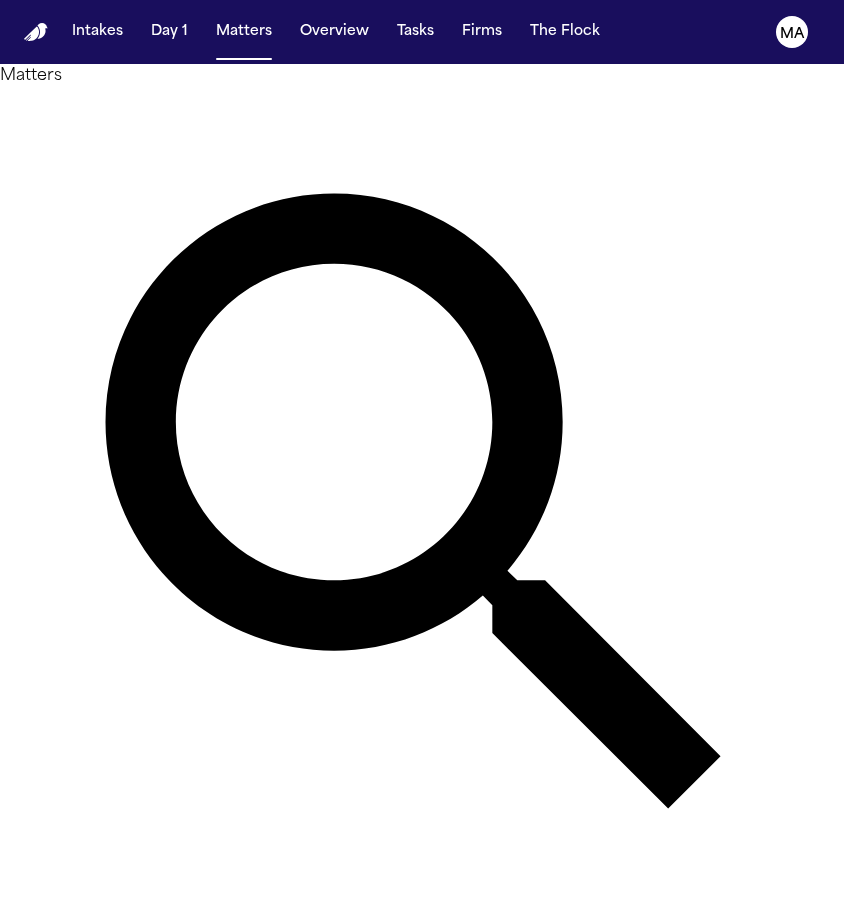click on "Campson & Campson" at bounding box center [375, 1231] 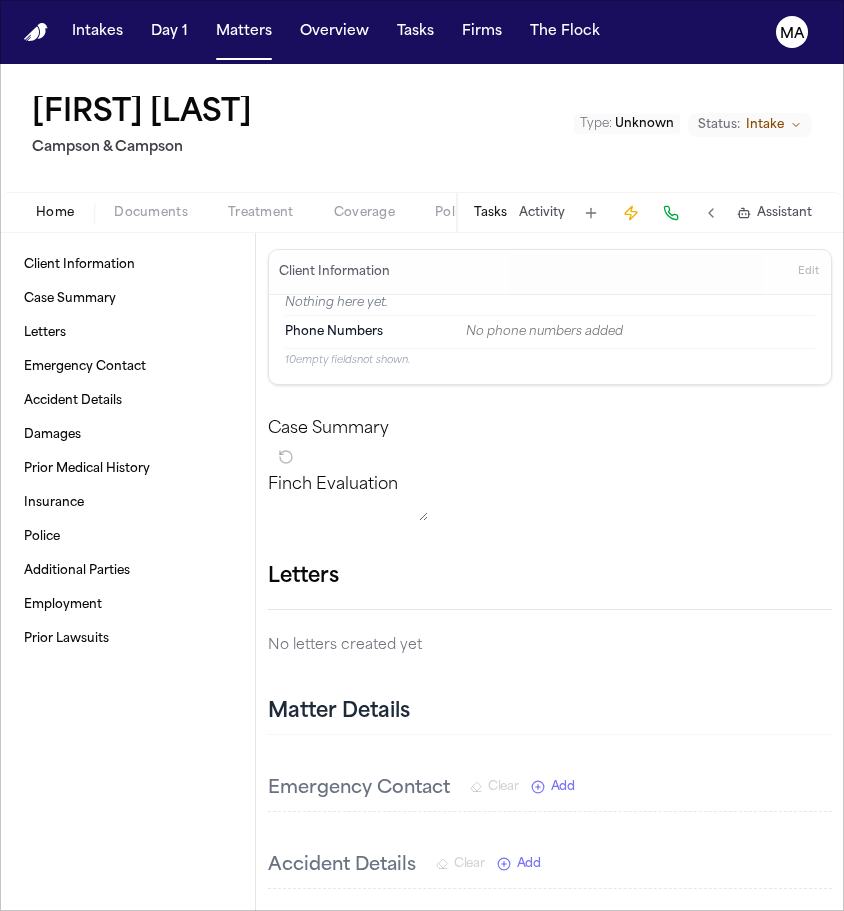 scroll, scrollTop: 0, scrollLeft: 0, axis: both 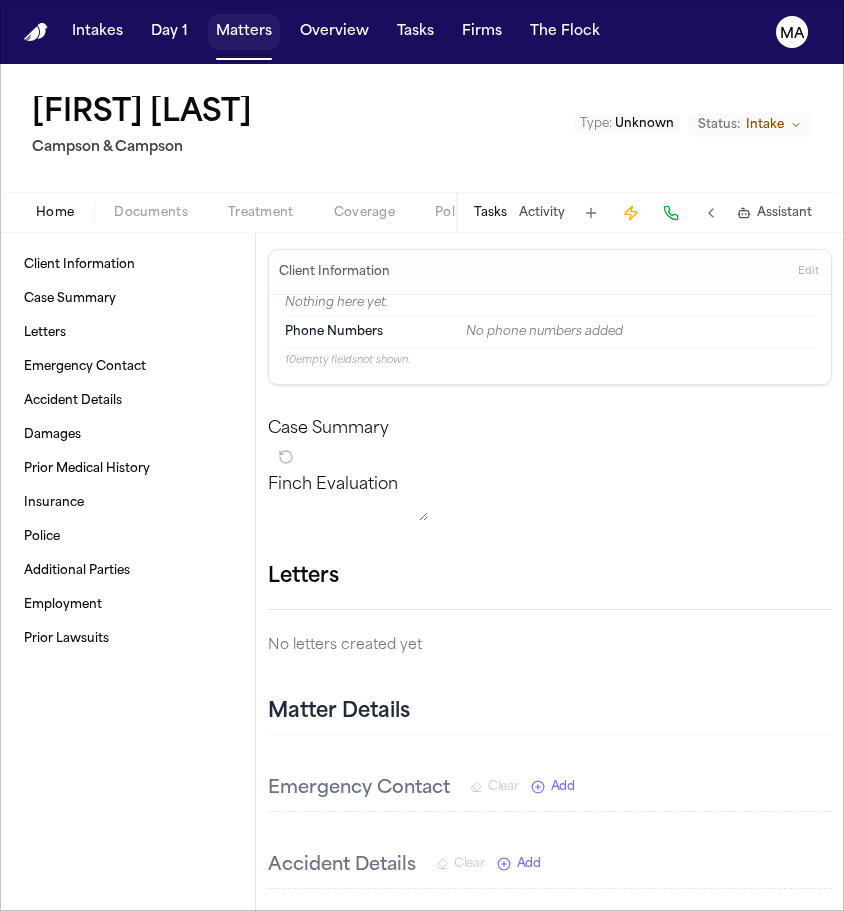 click on "Matters" at bounding box center (244, 32) 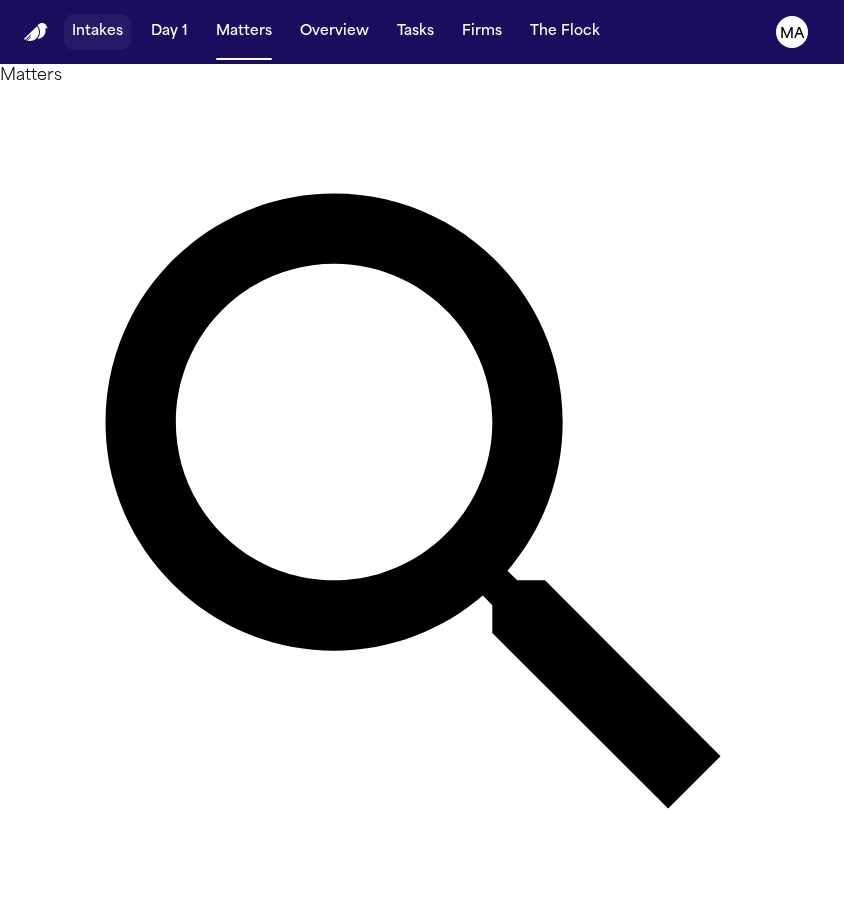 click on "Intakes" at bounding box center (97, 32) 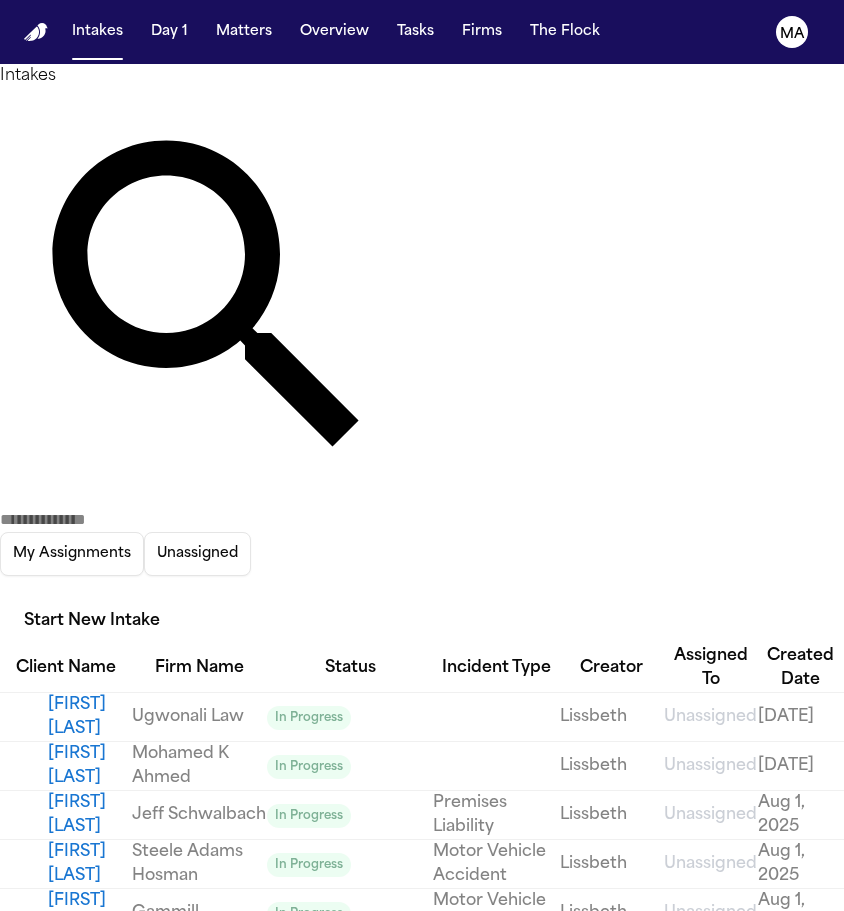 click on "Start New Intake" at bounding box center [92, 622] 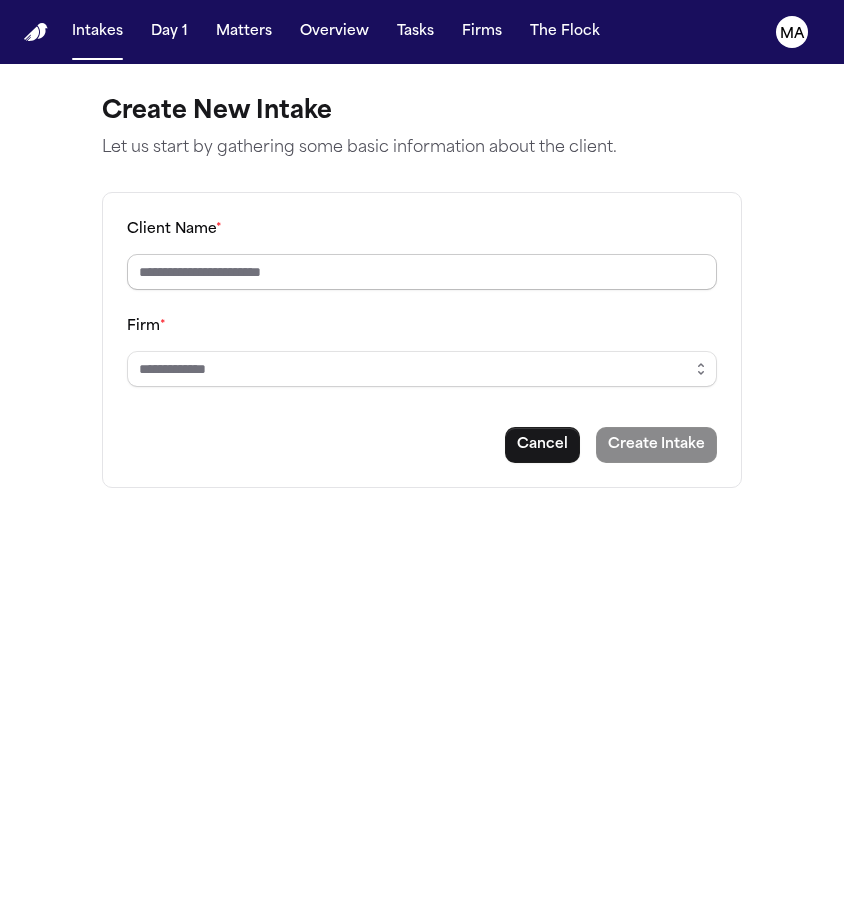 click on "Client Name  *" at bounding box center (422, 272) 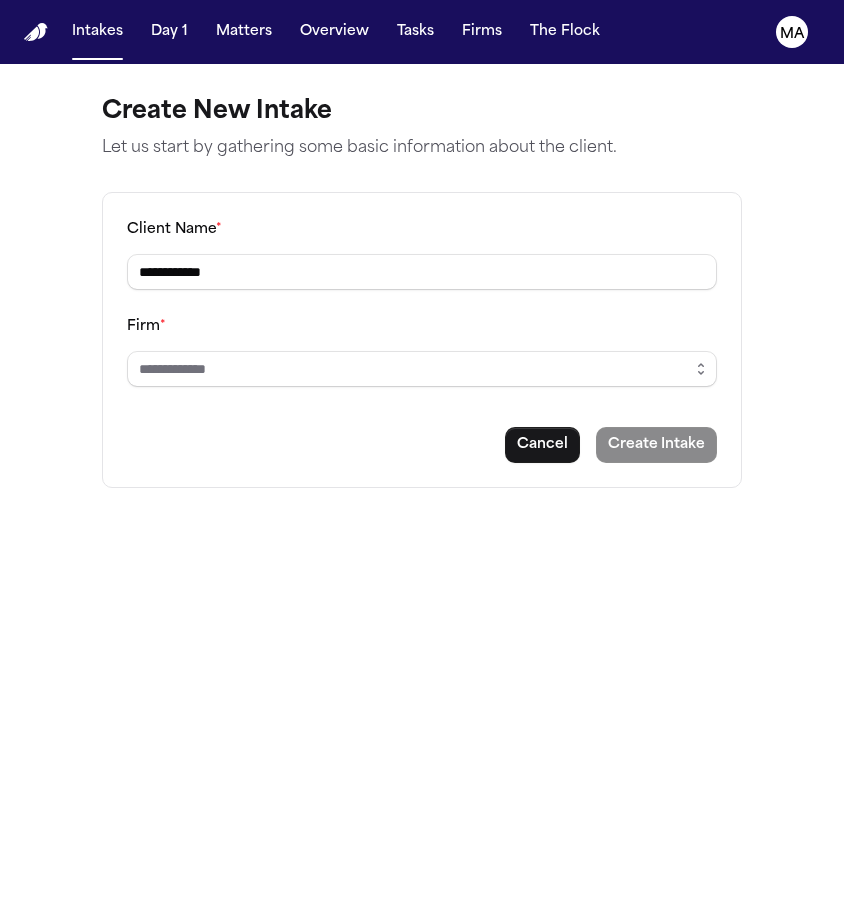 type on "**********" 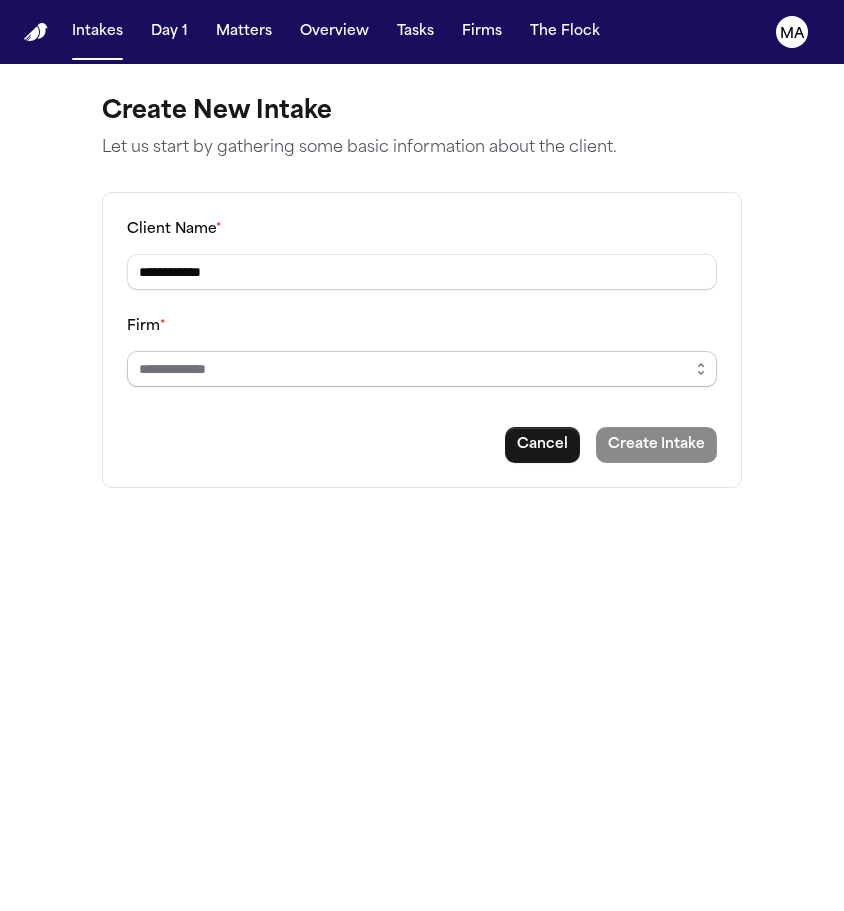 click on "Firm  *" at bounding box center (422, 369) 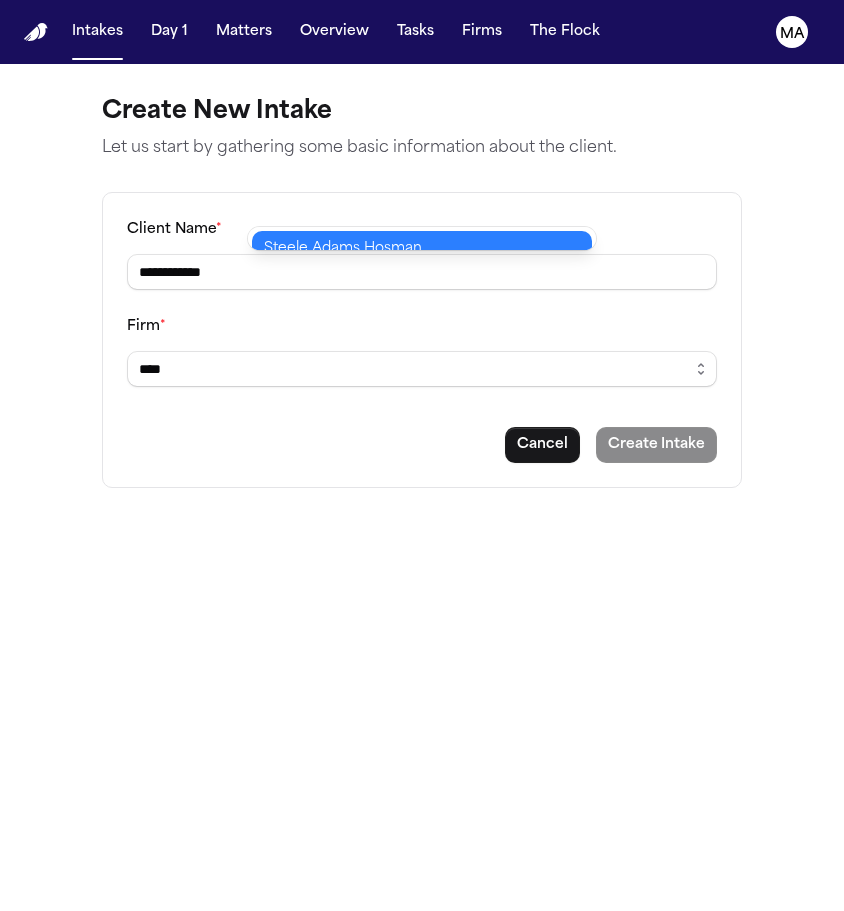 type on "**********" 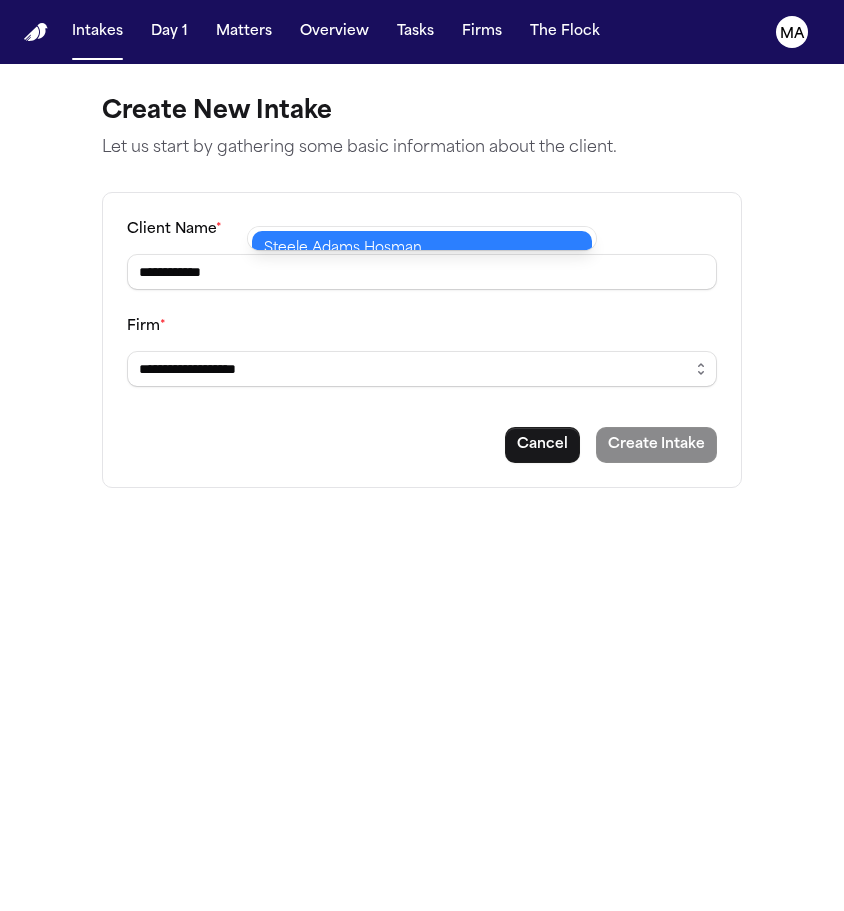 click on "Intakes Day 1 Matters Overview Tasks Firms The Flock MA Create New Intake Let us start by gathering some basic information about the client. Client Name  * [NAME] Firm  * [NAME] Cancel Create Intake
[FIRST] [LAST]" at bounding box center [422, 455] 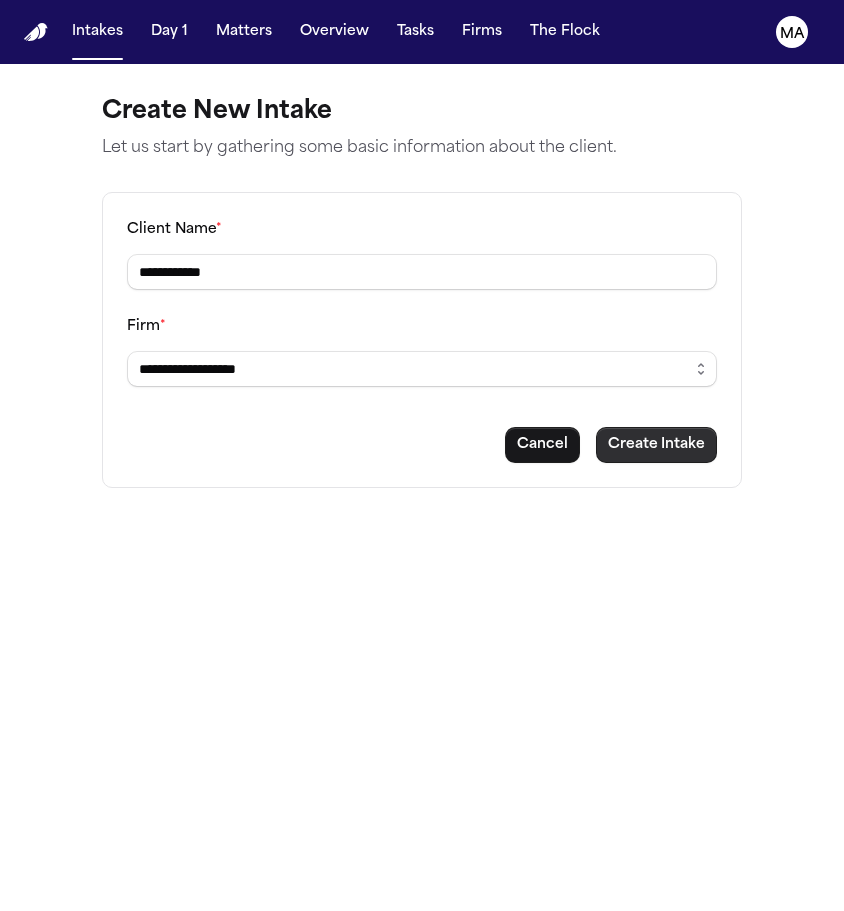 click on "Create Intake" at bounding box center (656, 445) 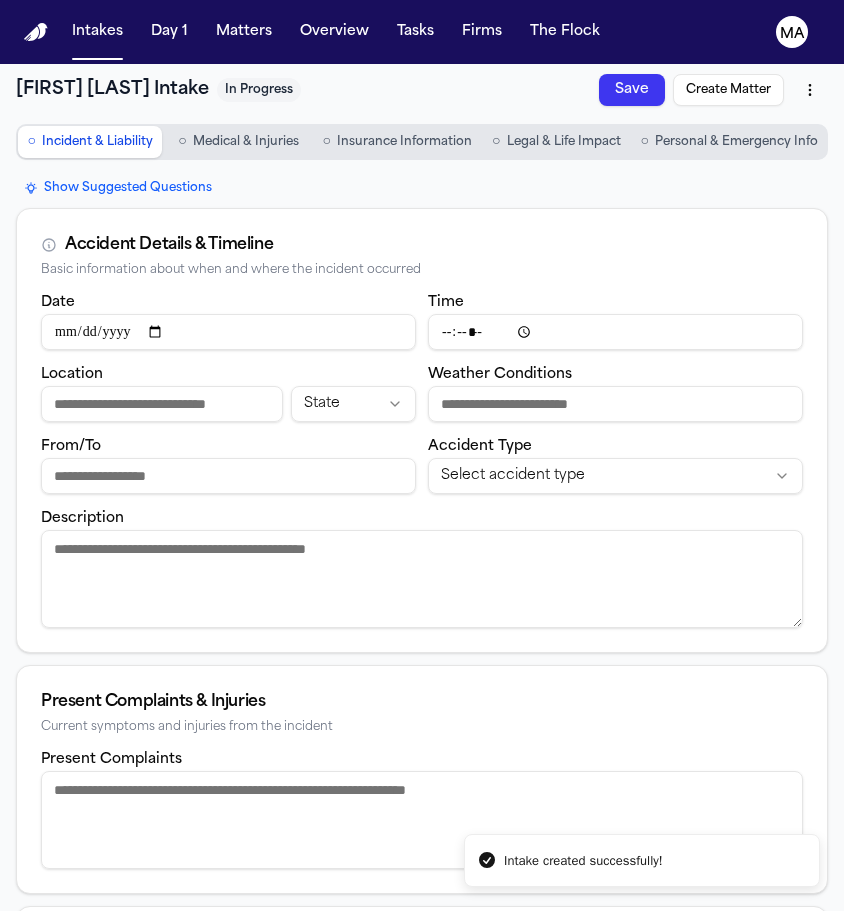 click on "Present Complaints" at bounding box center [422, 820] 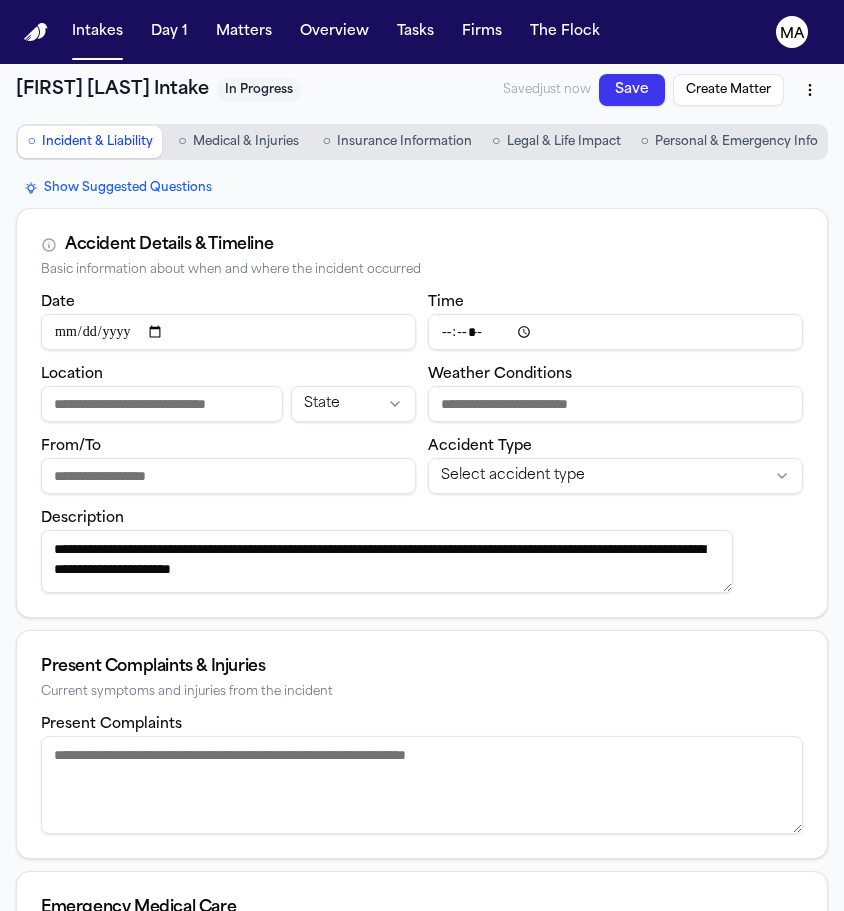 type on "**********" 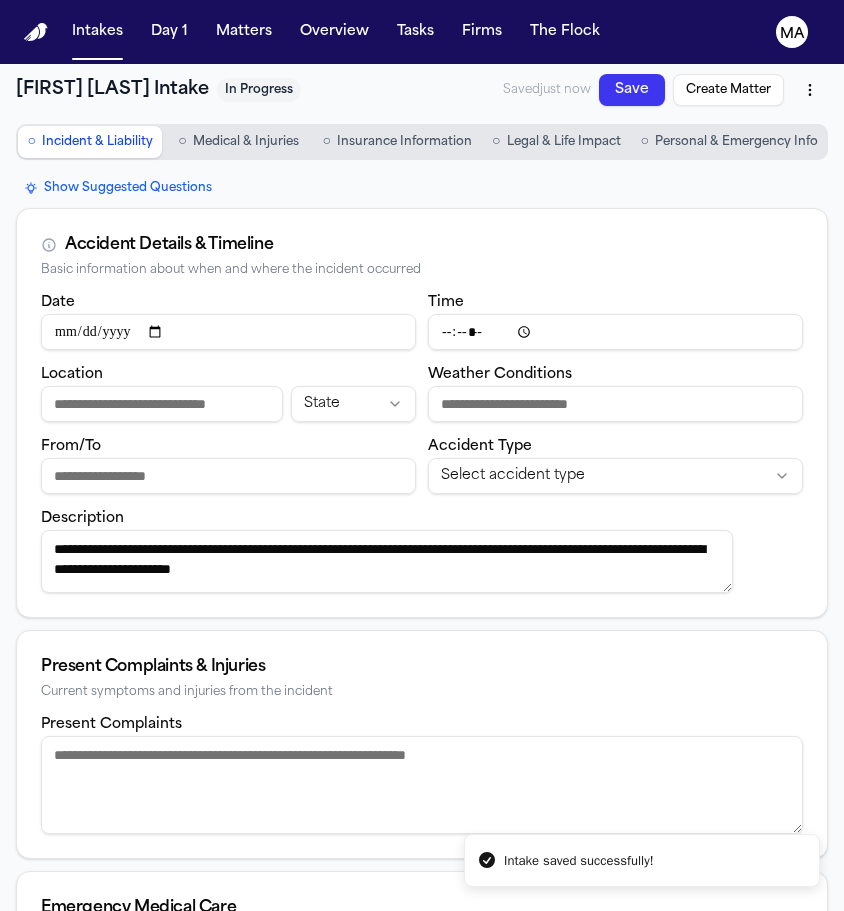 click on "**********" at bounding box center (387, 561) 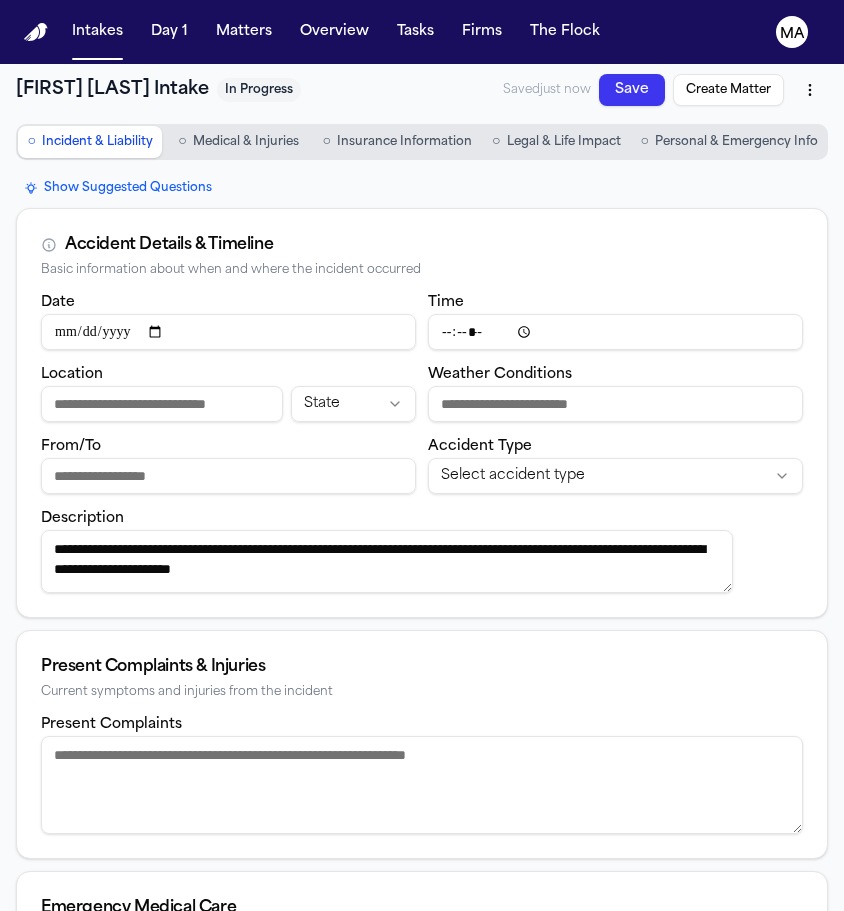 click on "Time" at bounding box center [615, 332] 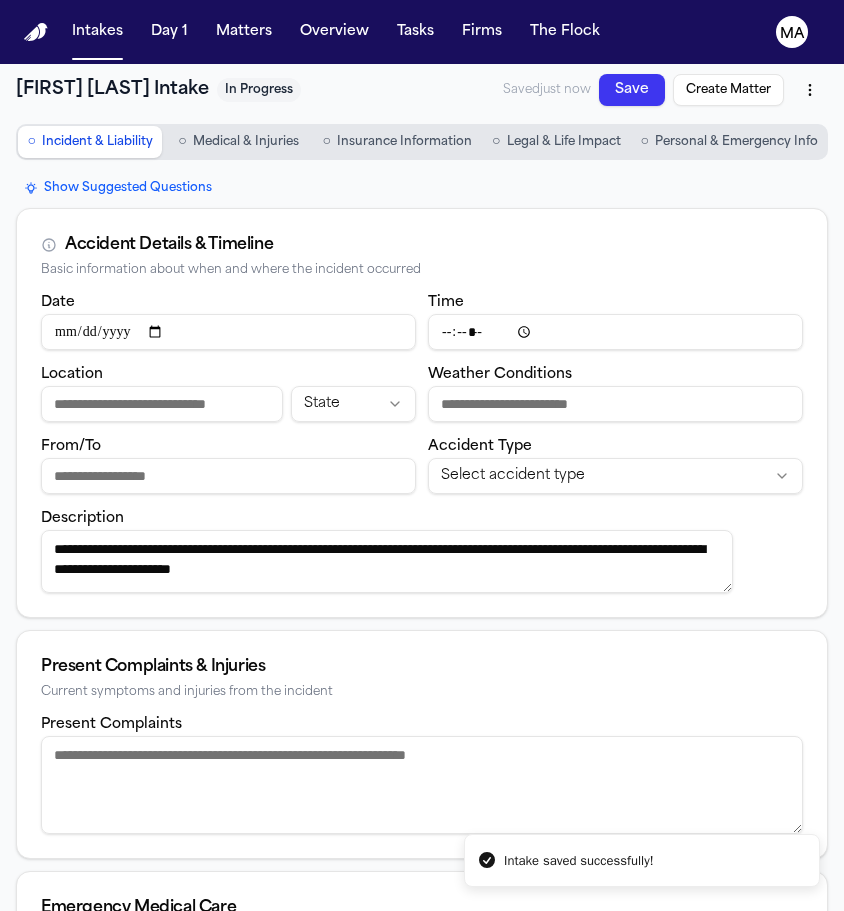 click on "**********" at bounding box center [387, 561] 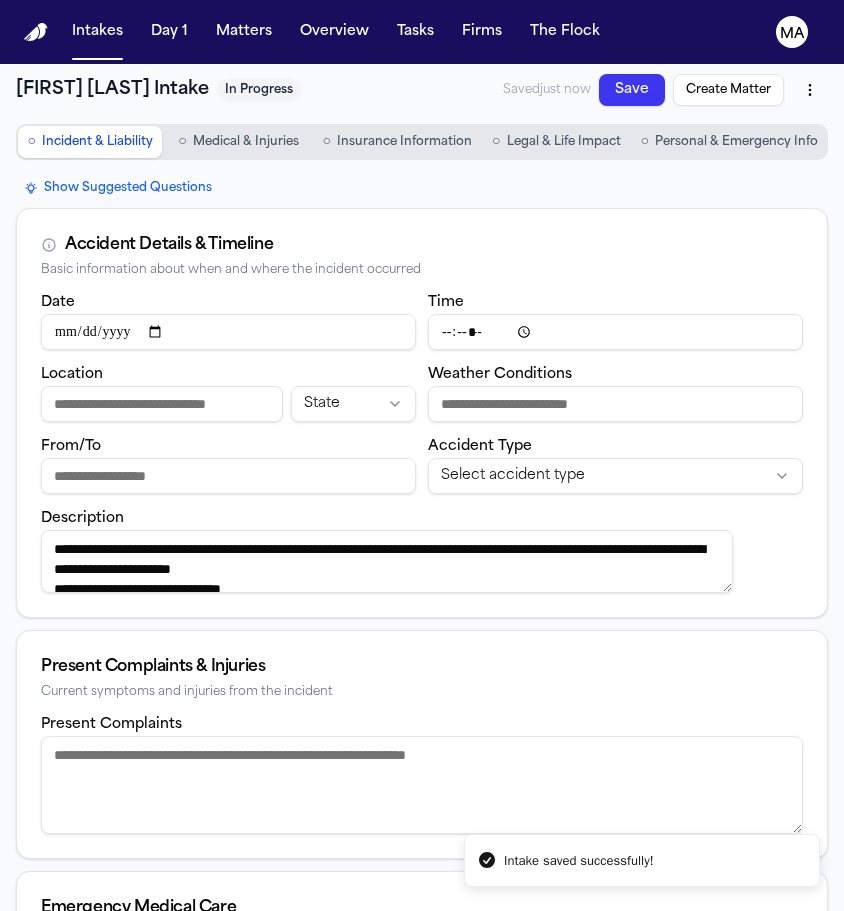 type on "**********" 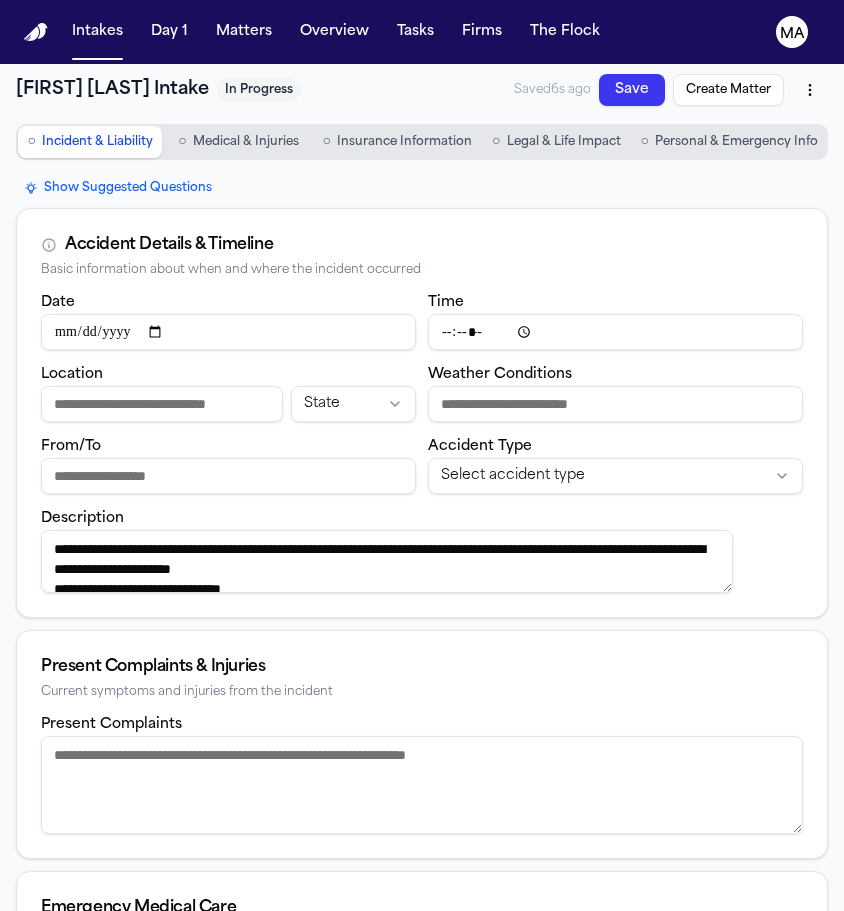 type on "**********" 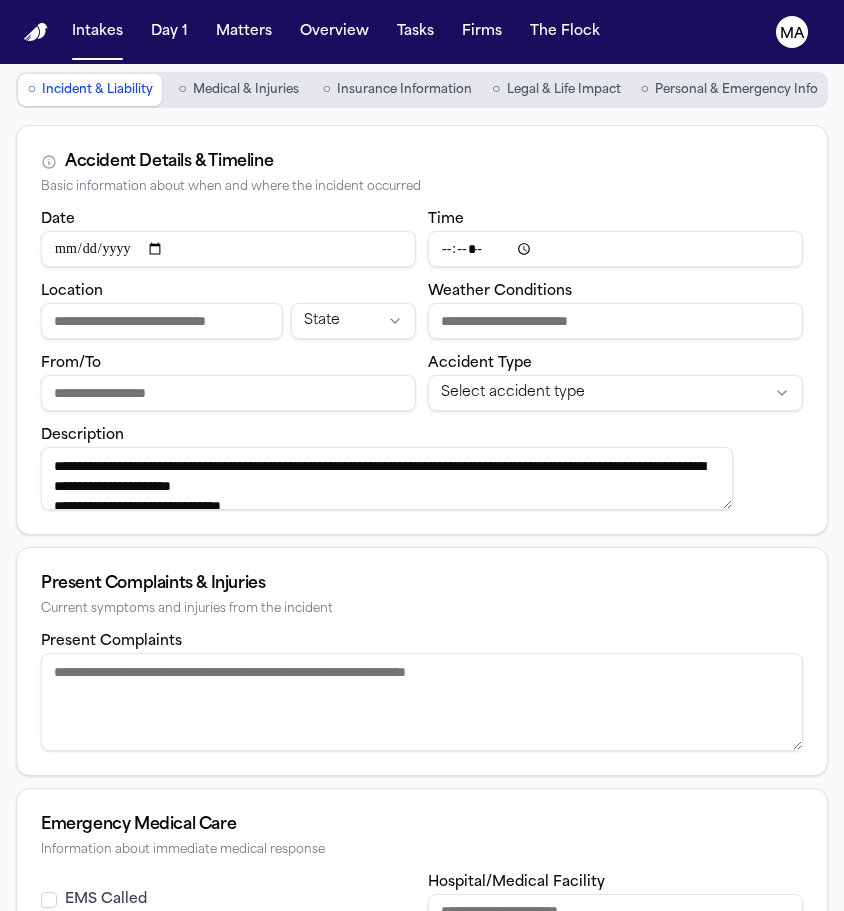 scroll, scrollTop: 86, scrollLeft: 0, axis: vertical 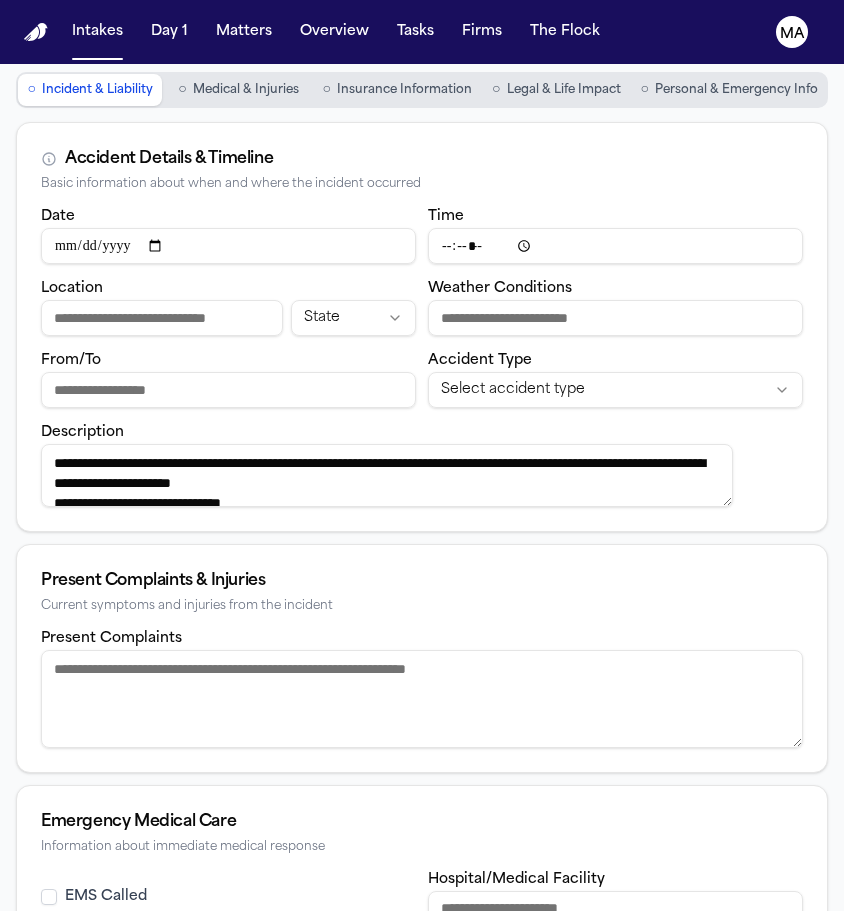 type on "**********" 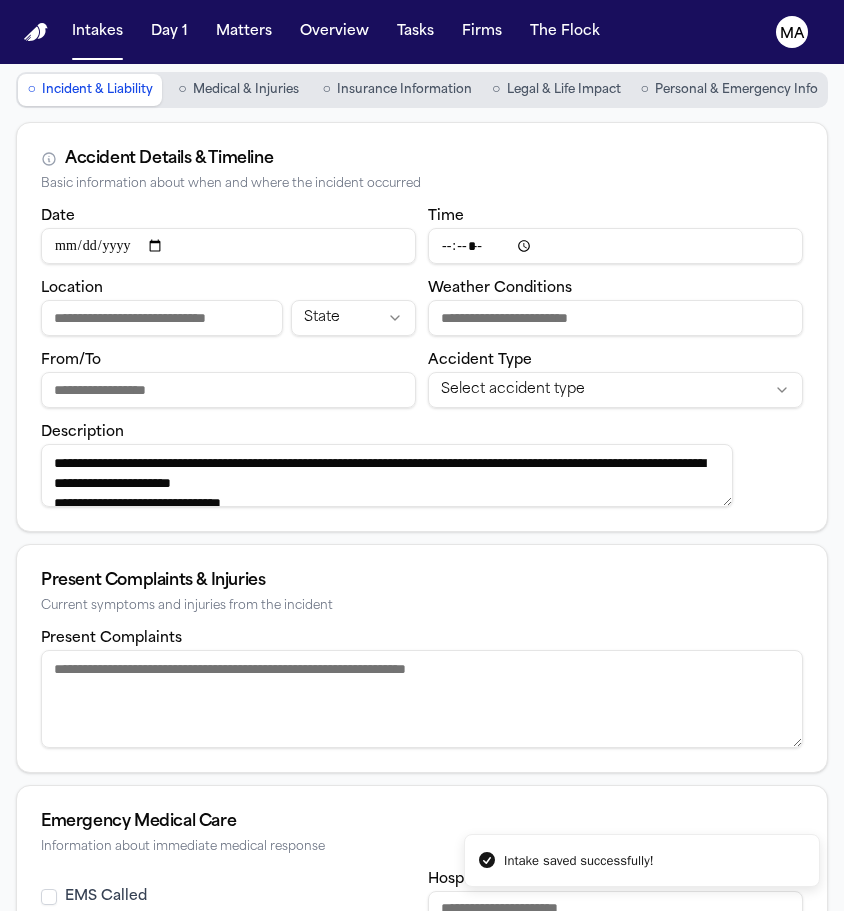 click on "Location" at bounding box center (162, 318) 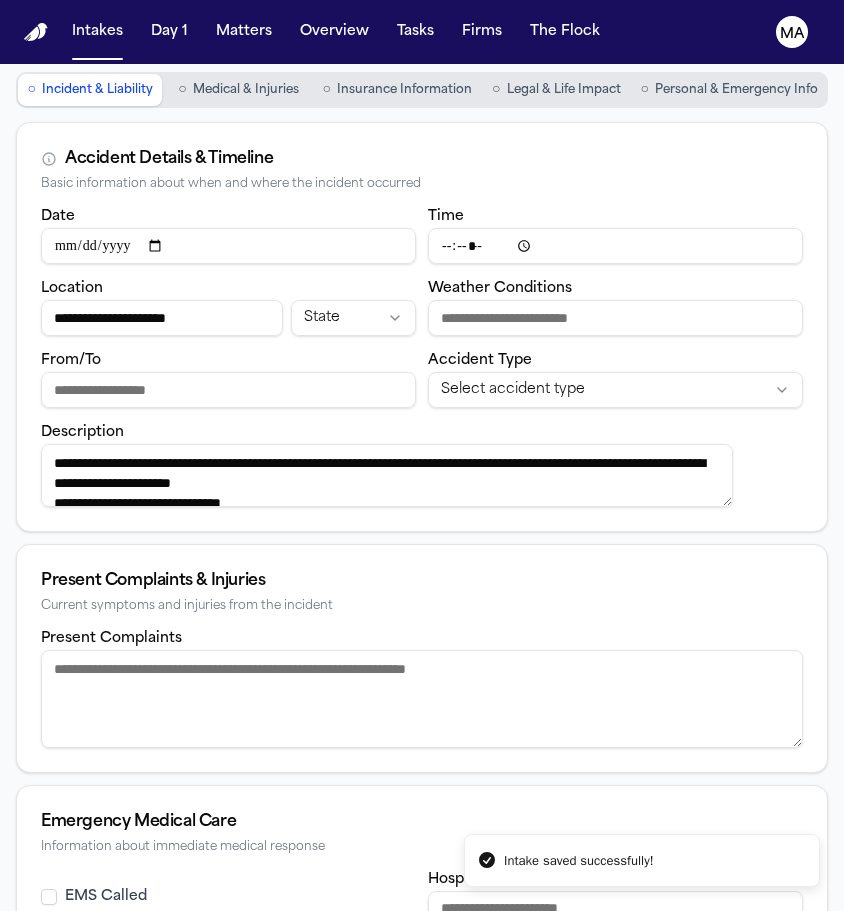 type on "**********" 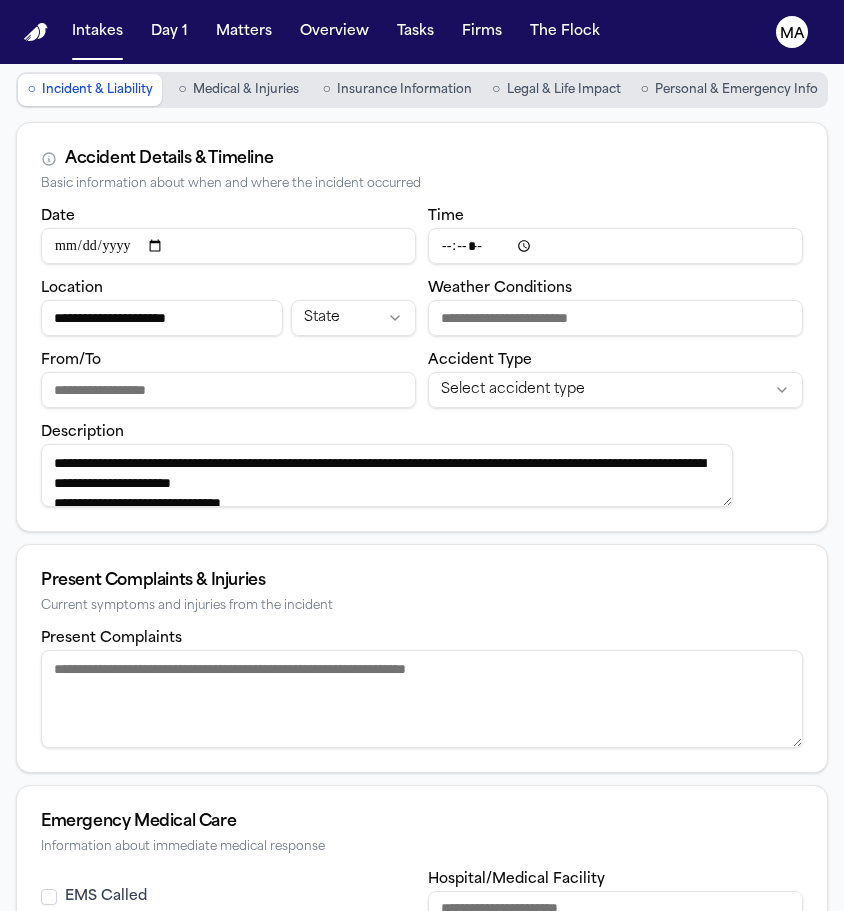 click on "EMS Called" at bounding box center (106, 897) 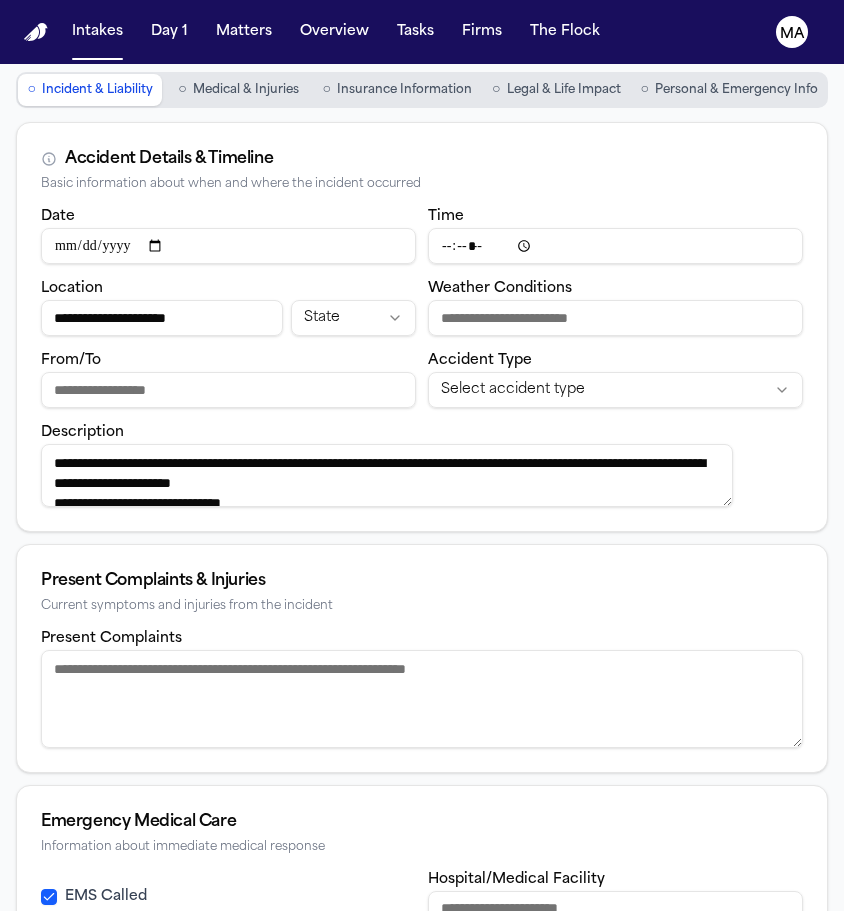 click on "Hospital/Medical Facility" at bounding box center (615, 909) 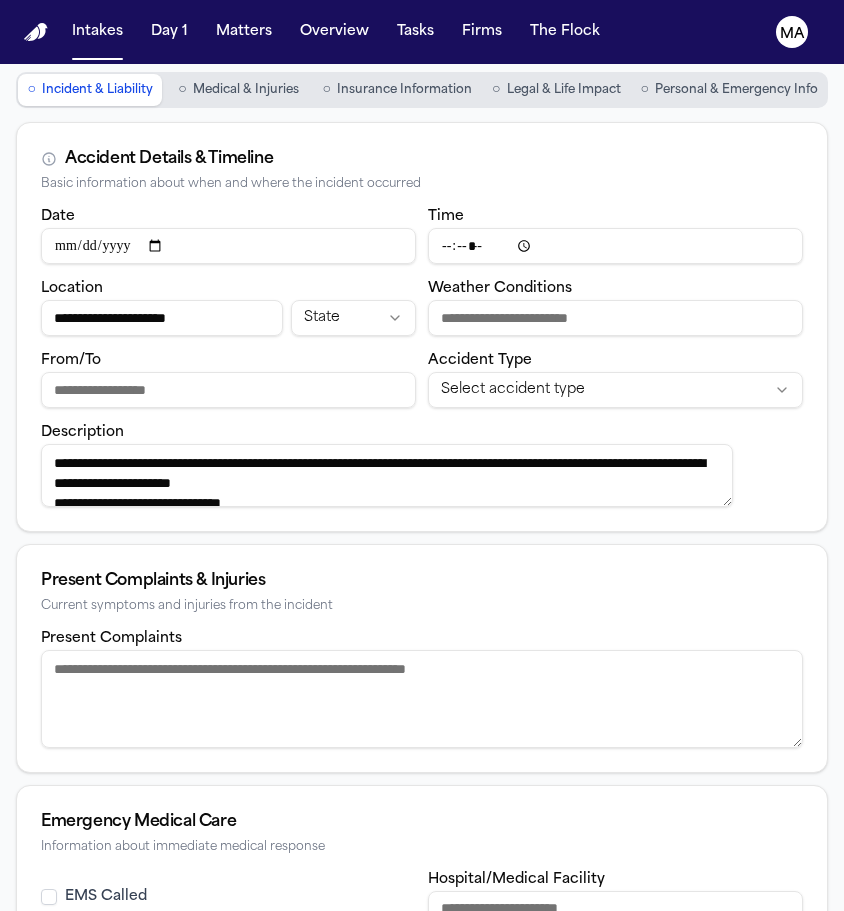 click on "Hospital/Medical Facility" at bounding box center (615, 909) 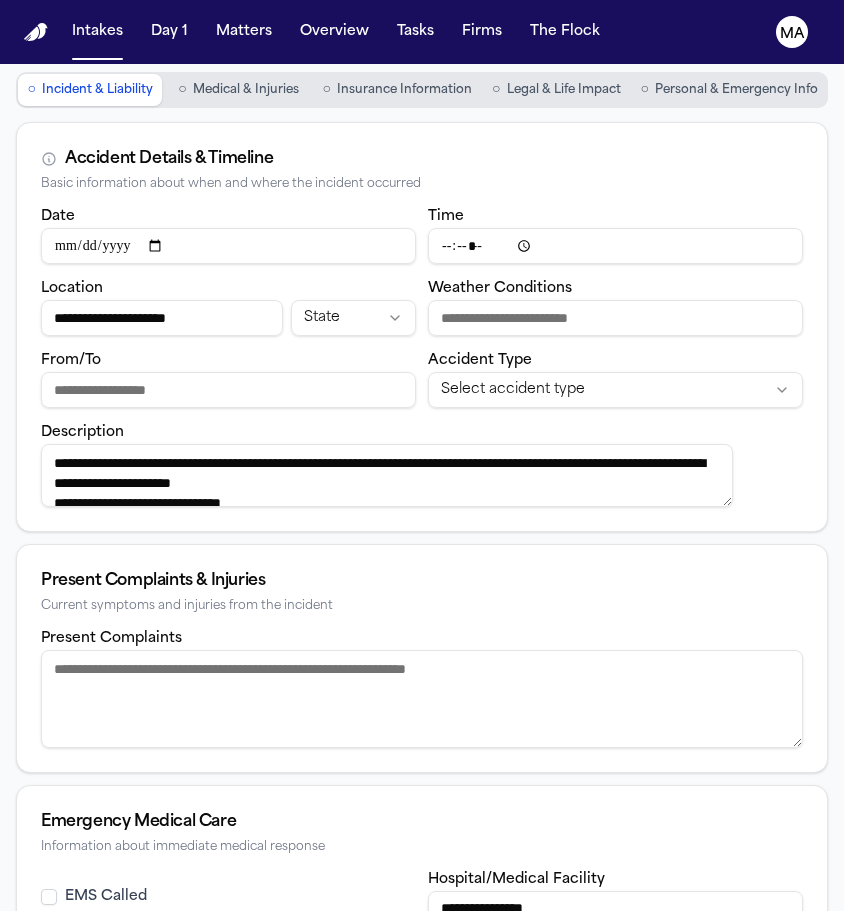 type on "**********" 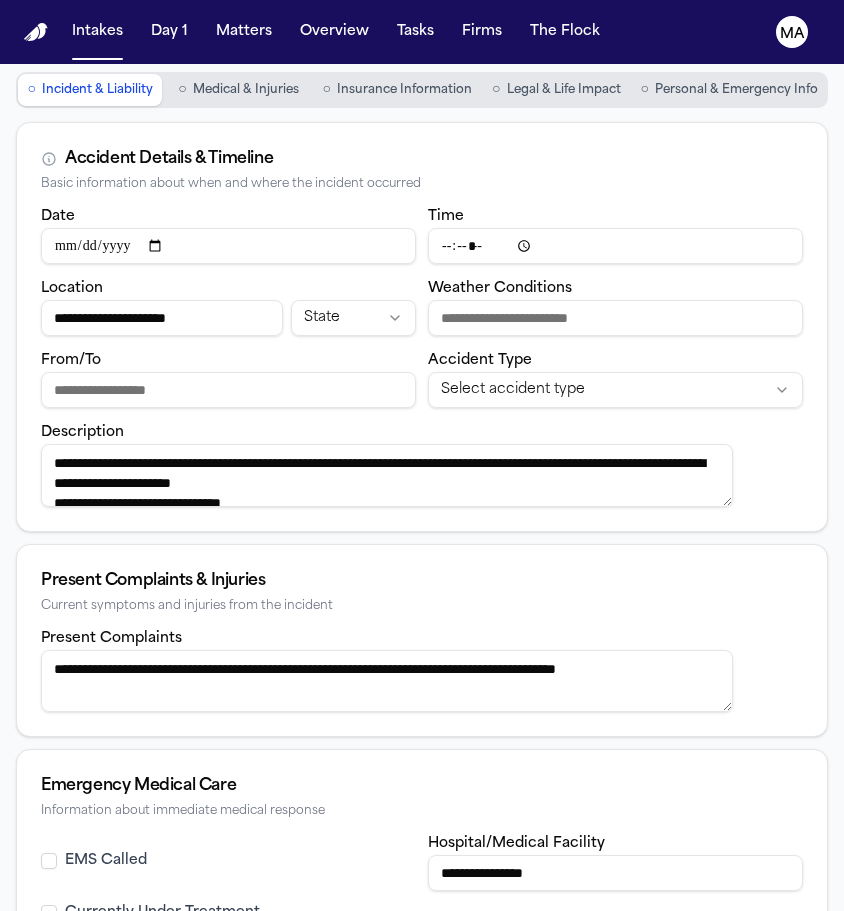 type on "**********" 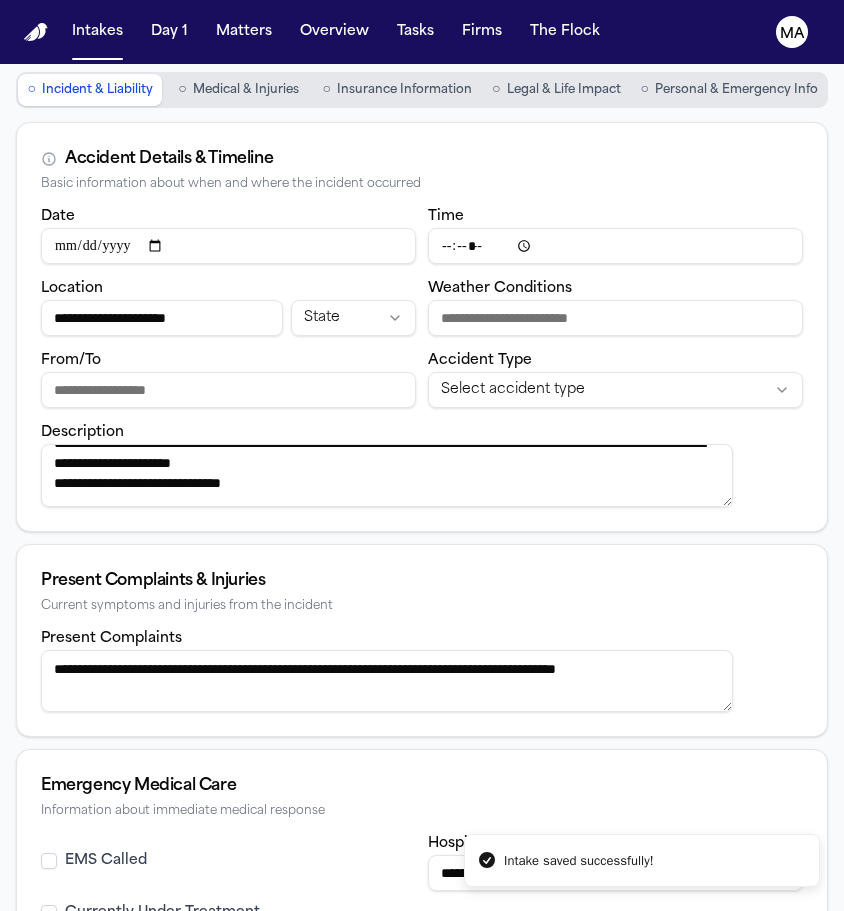 click on "**********" at bounding box center (387, 475) 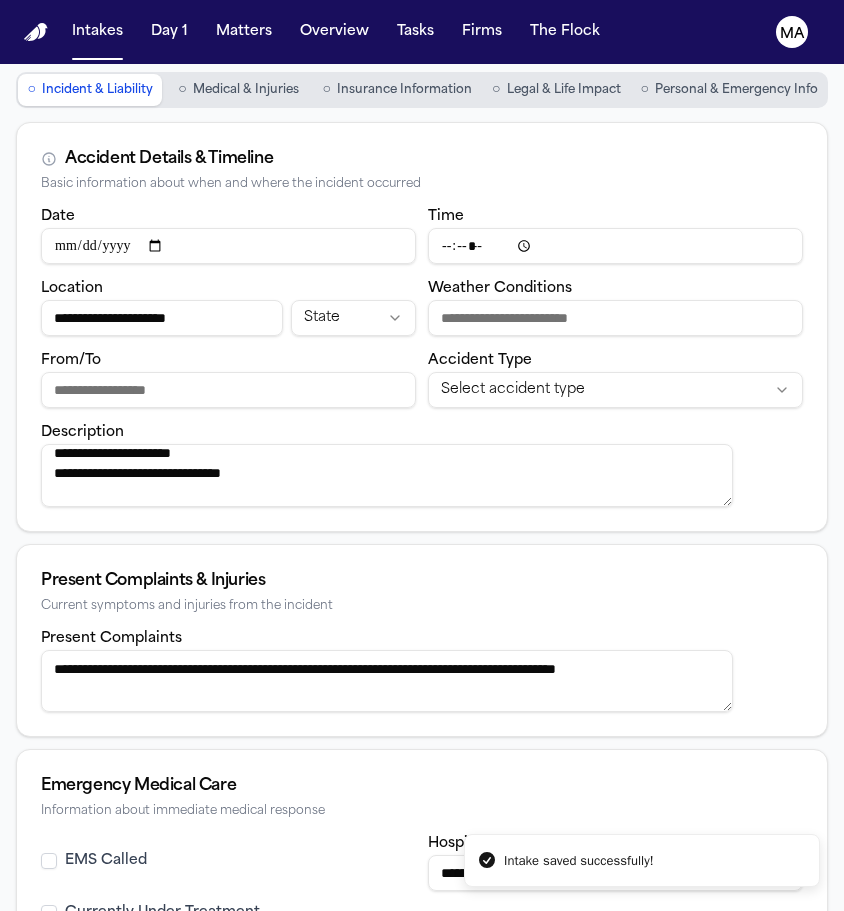 click on "**********" at bounding box center (387, 475) 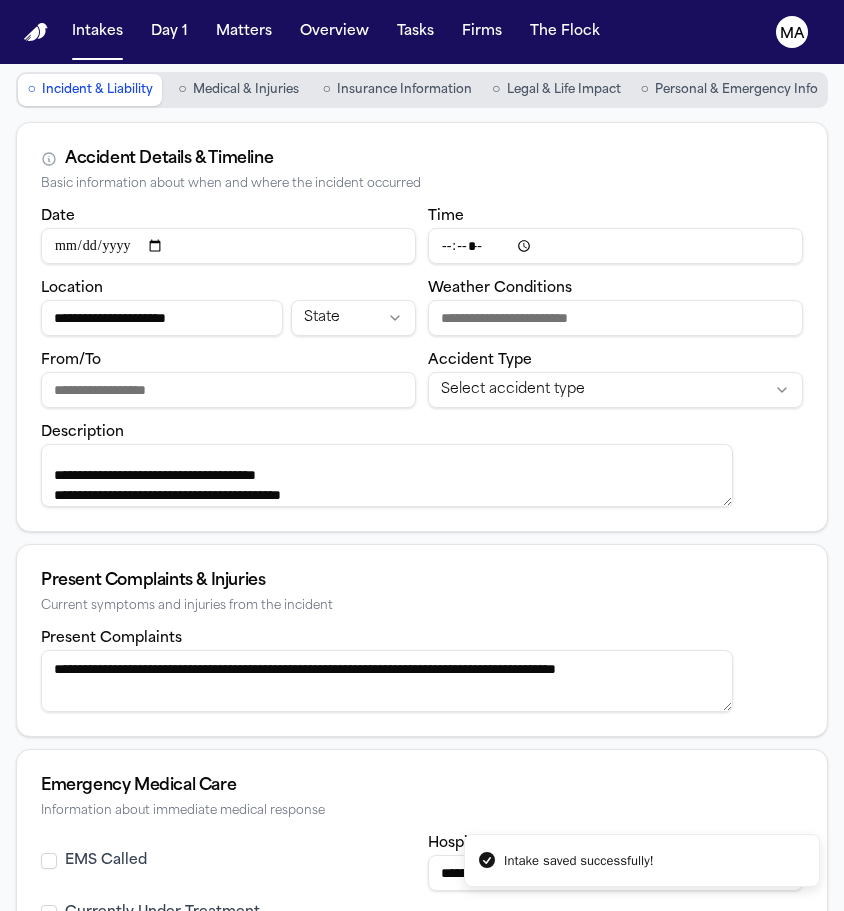 scroll, scrollTop: 32, scrollLeft: 0, axis: vertical 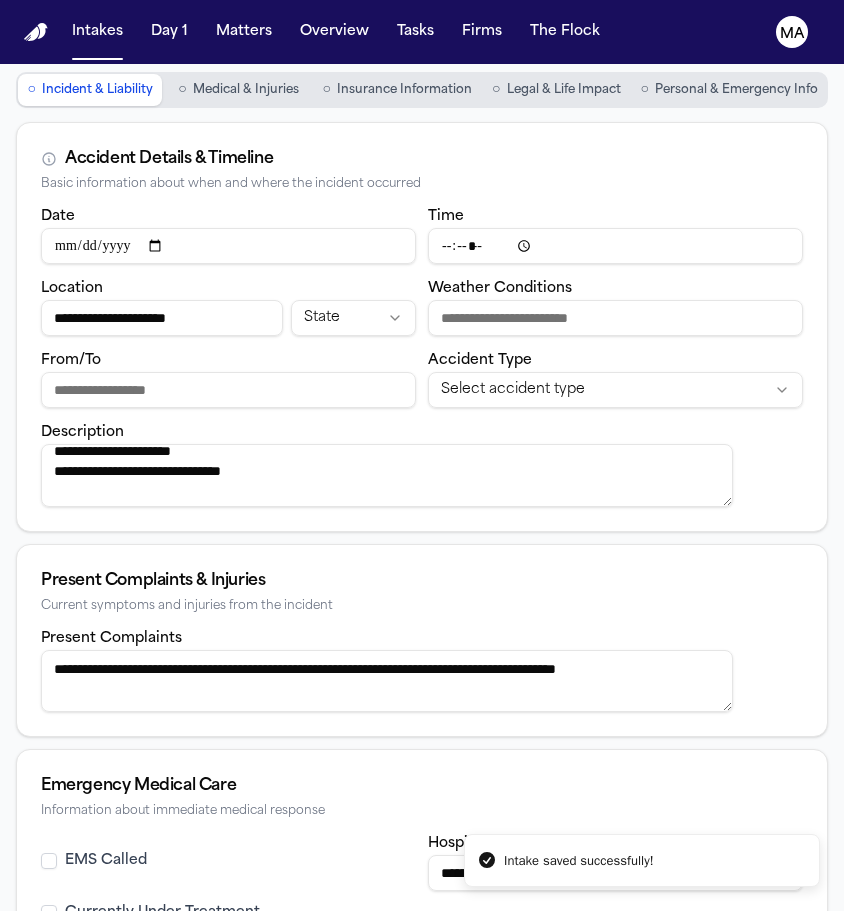 click on "**********" at bounding box center [387, 475] 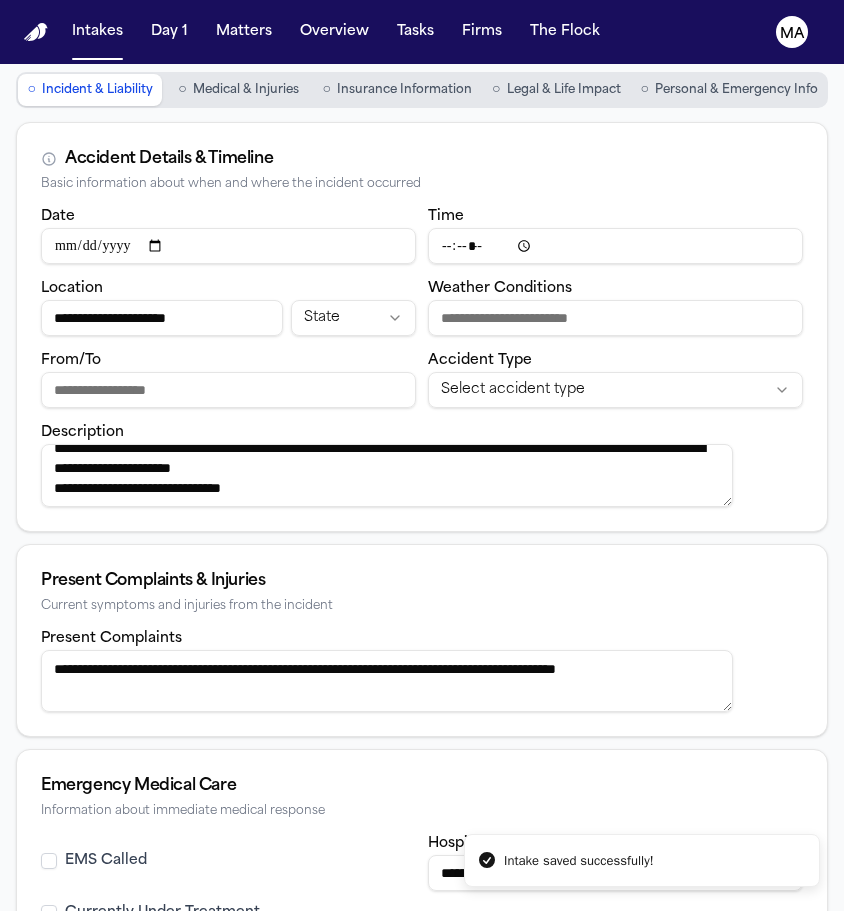 scroll, scrollTop: 32, scrollLeft: 0, axis: vertical 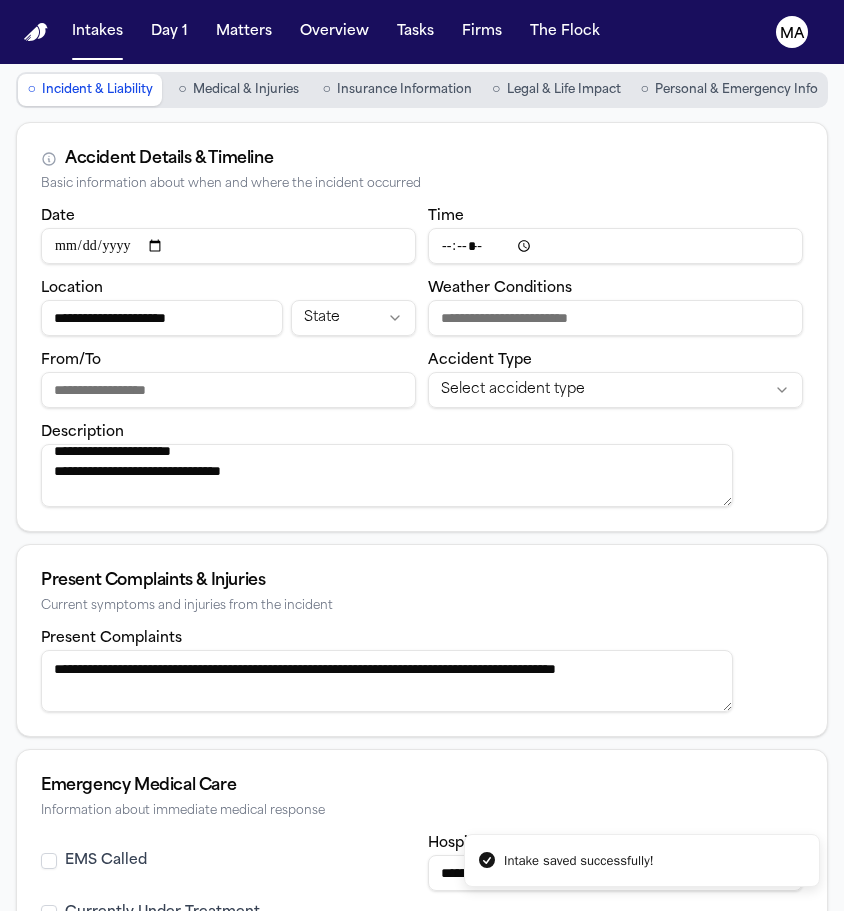 click on "**********" at bounding box center (387, 475) 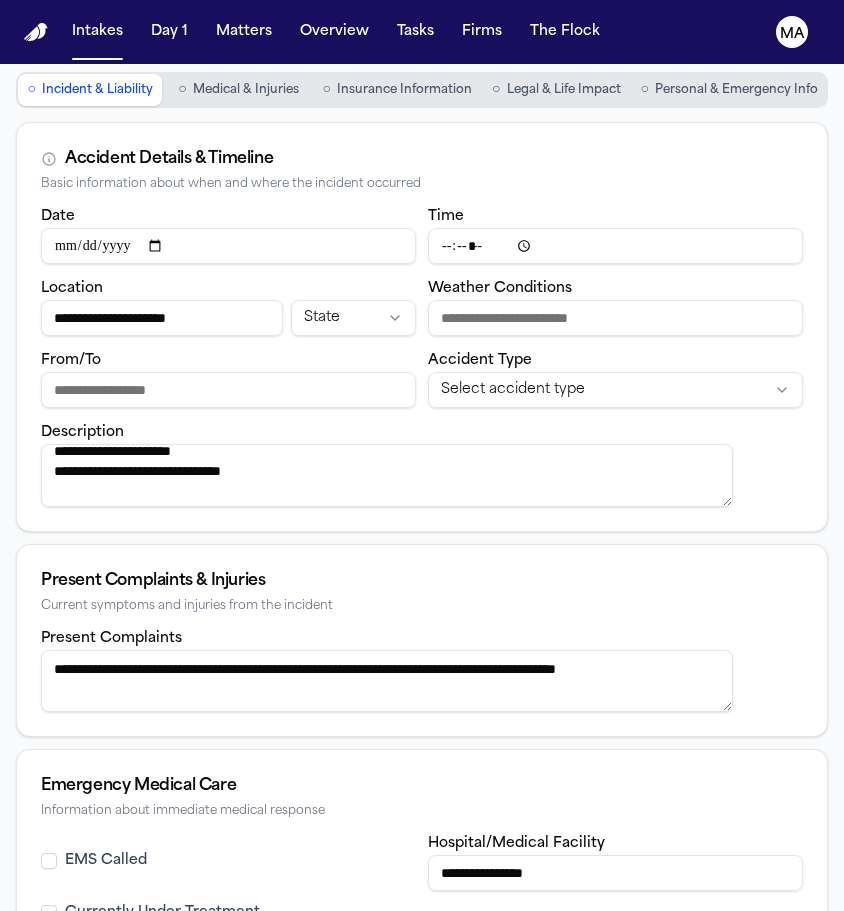 click on "**********" at bounding box center (387, 475) 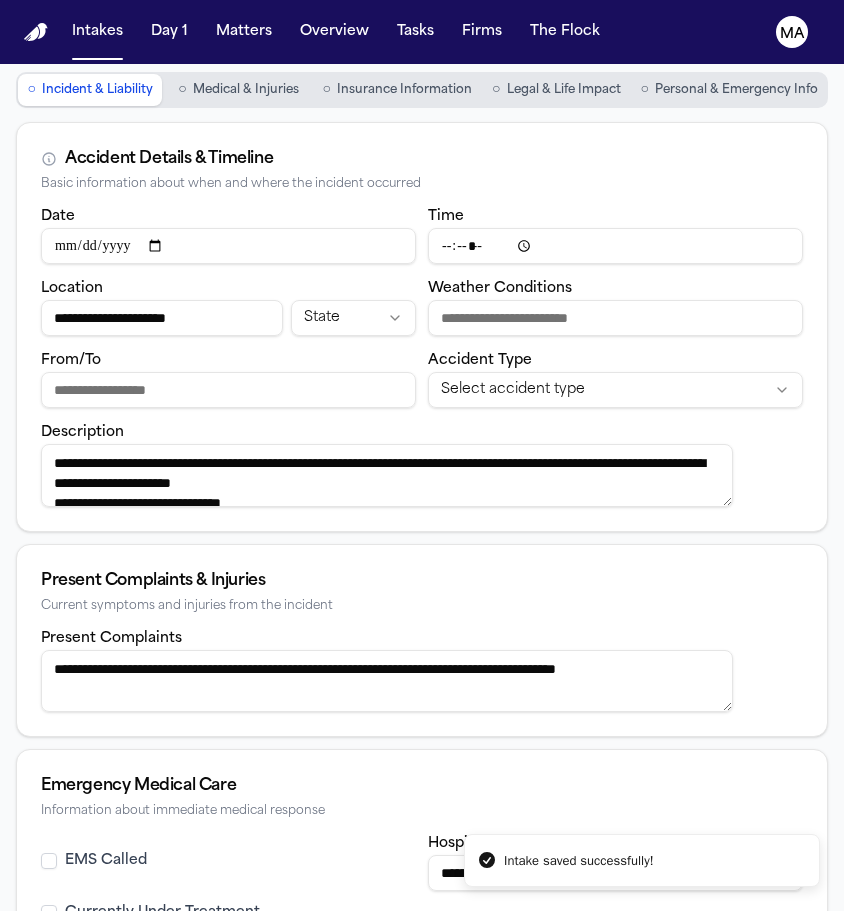 scroll, scrollTop: 0, scrollLeft: 0, axis: both 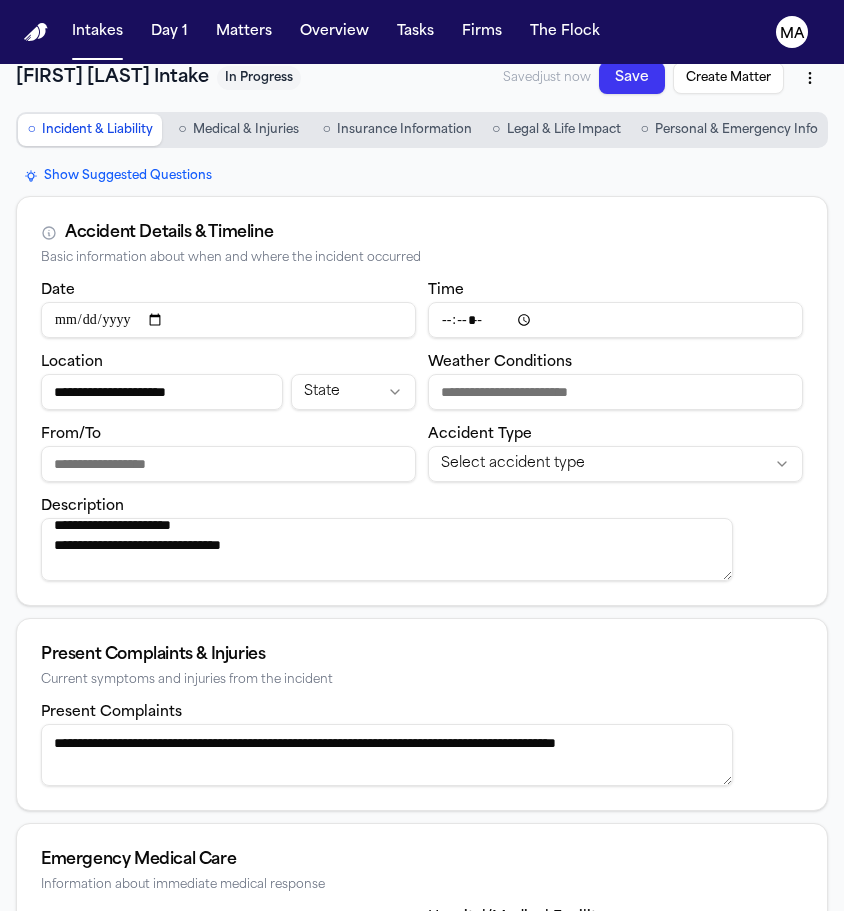 type on "**********" 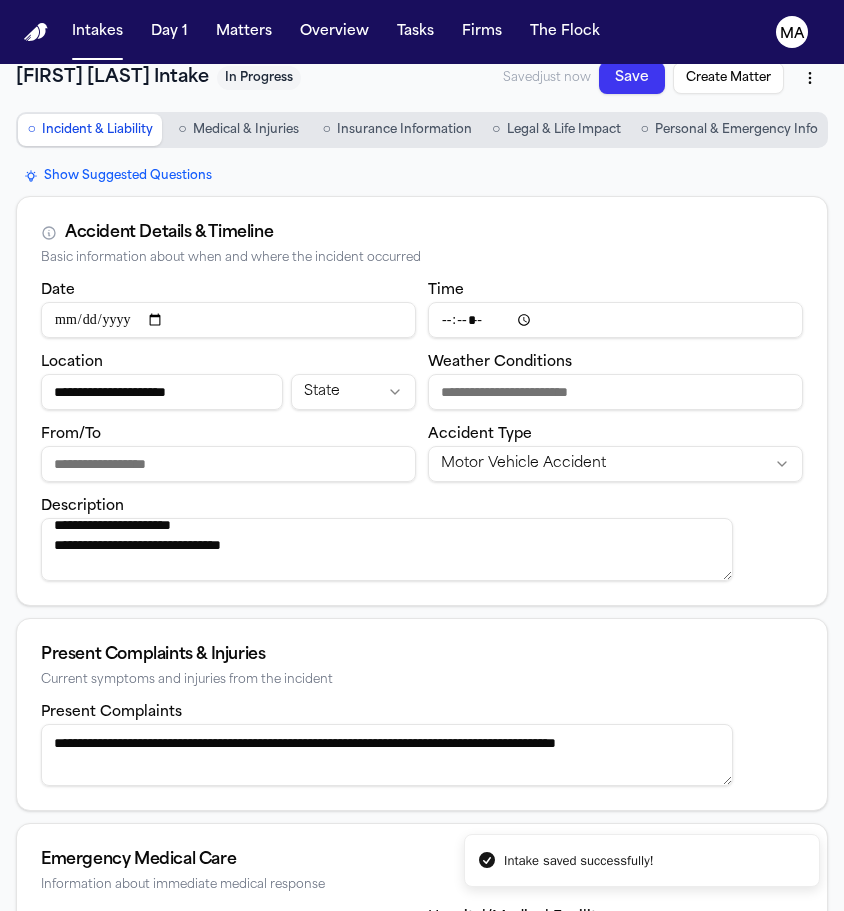 click on "**********" at bounding box center (422, 455) 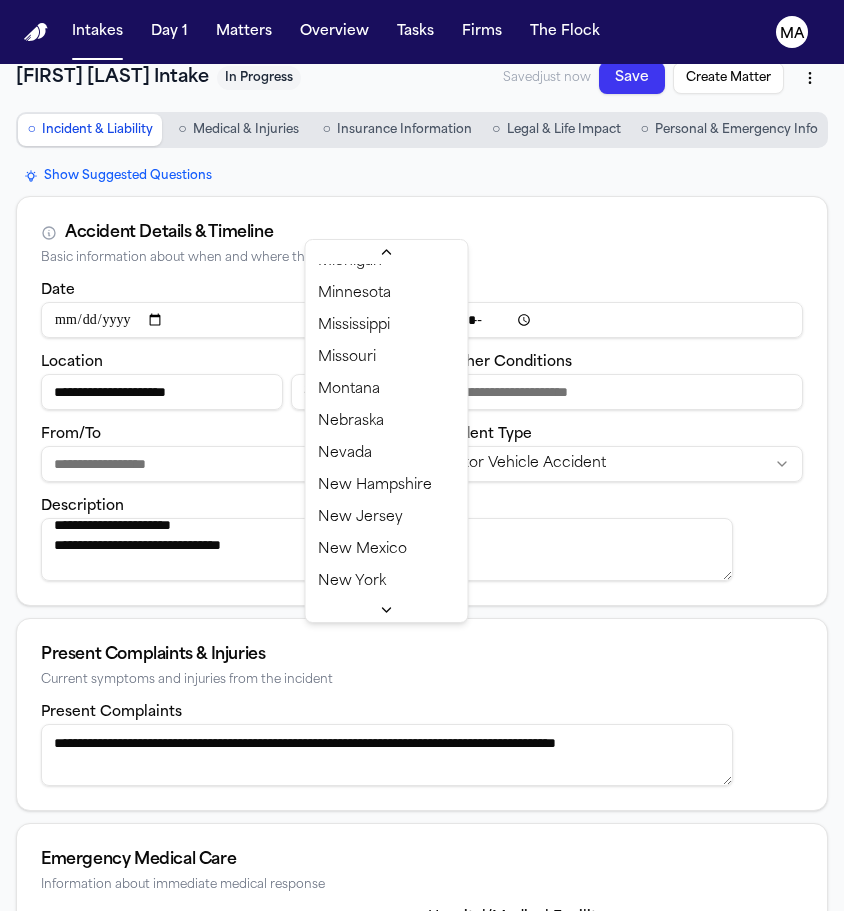 scroll, scrollTop: 702, scrollLeft: 0, axis: vertical 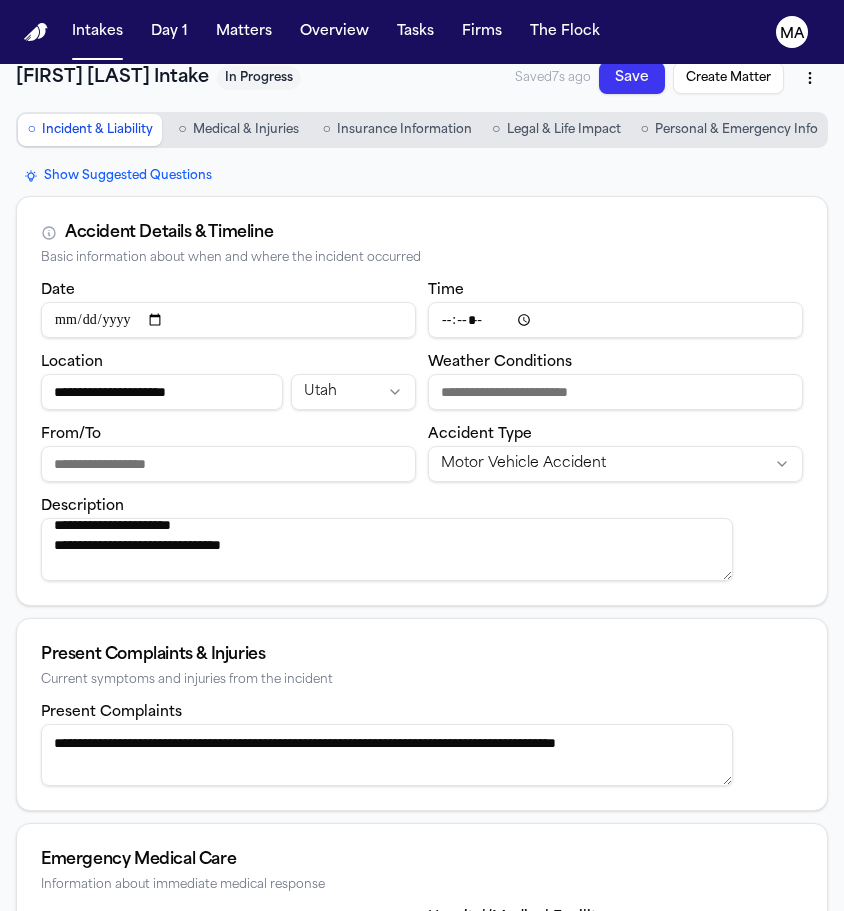 click on "From/To" at bounding box center (228, 464) 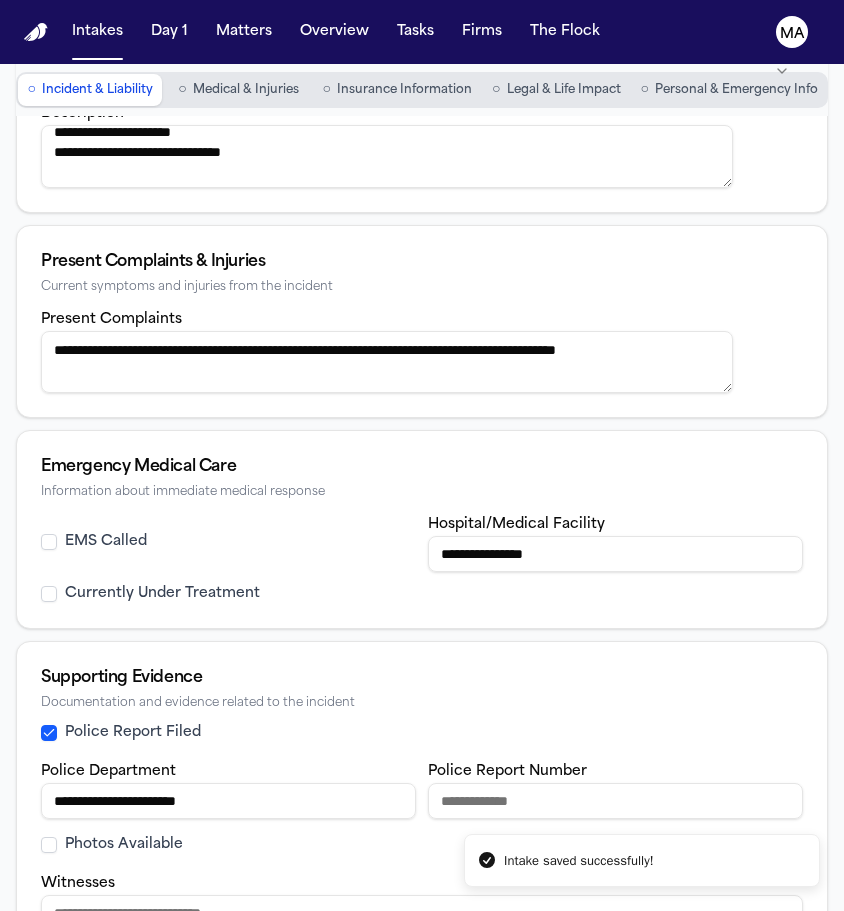 scroll, scrollTop: 402, scrollLeft: 0, axis: vertical 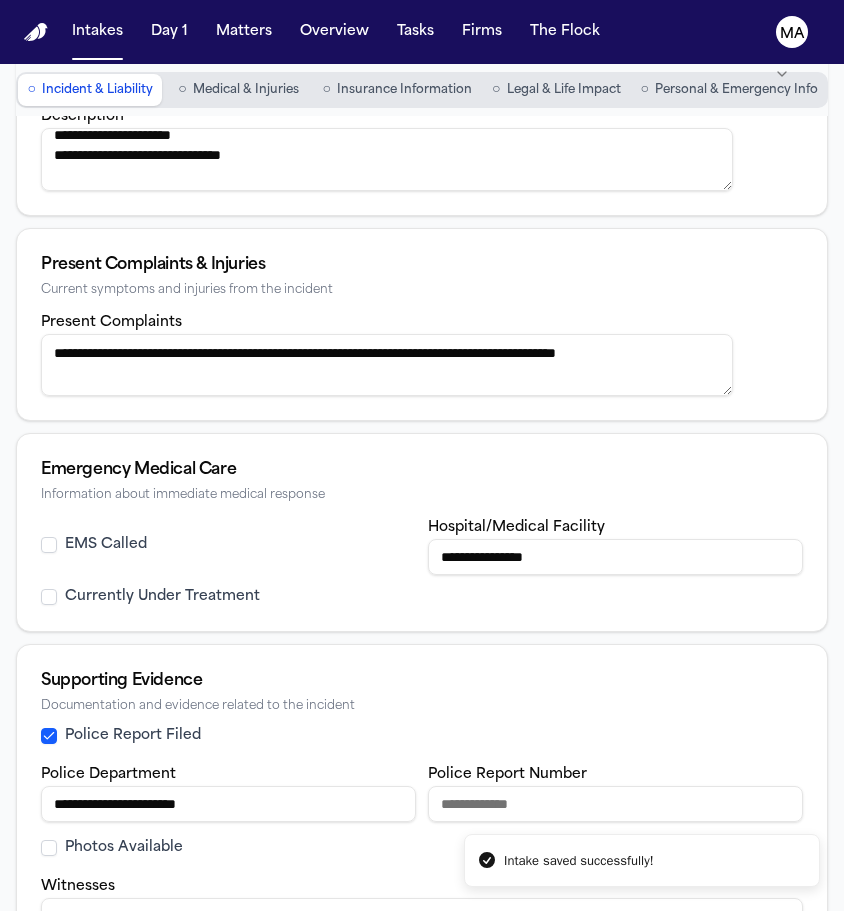 type on "**********" 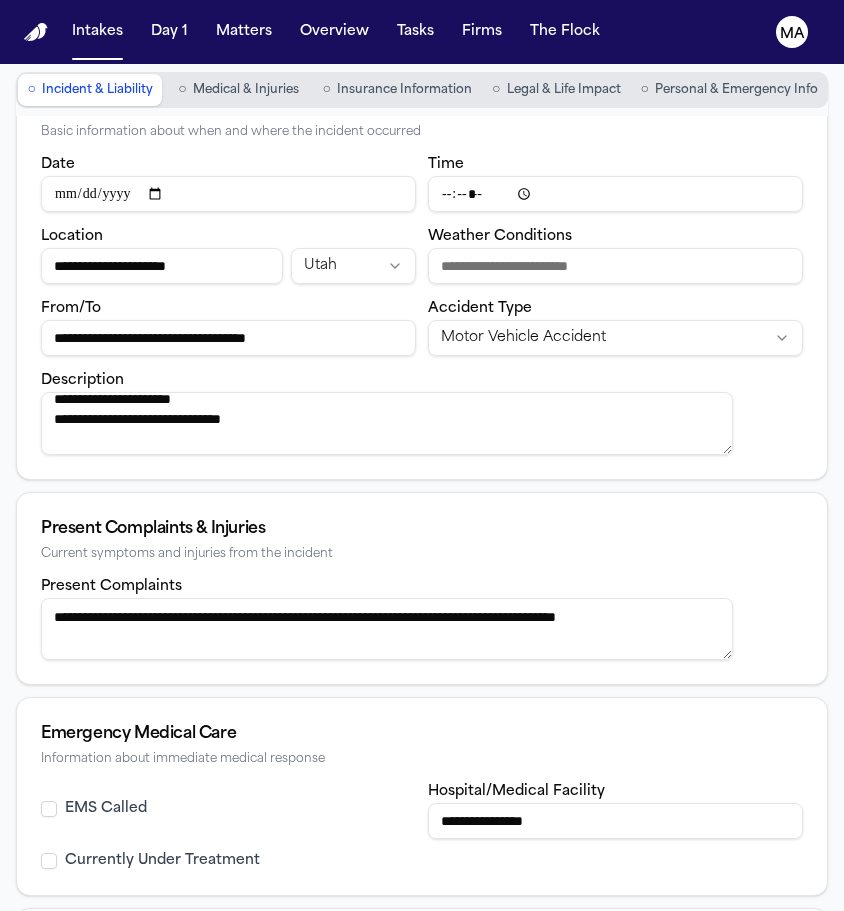 scroll, scrollTop: 93, scrollLeft: 0, axis: vertical 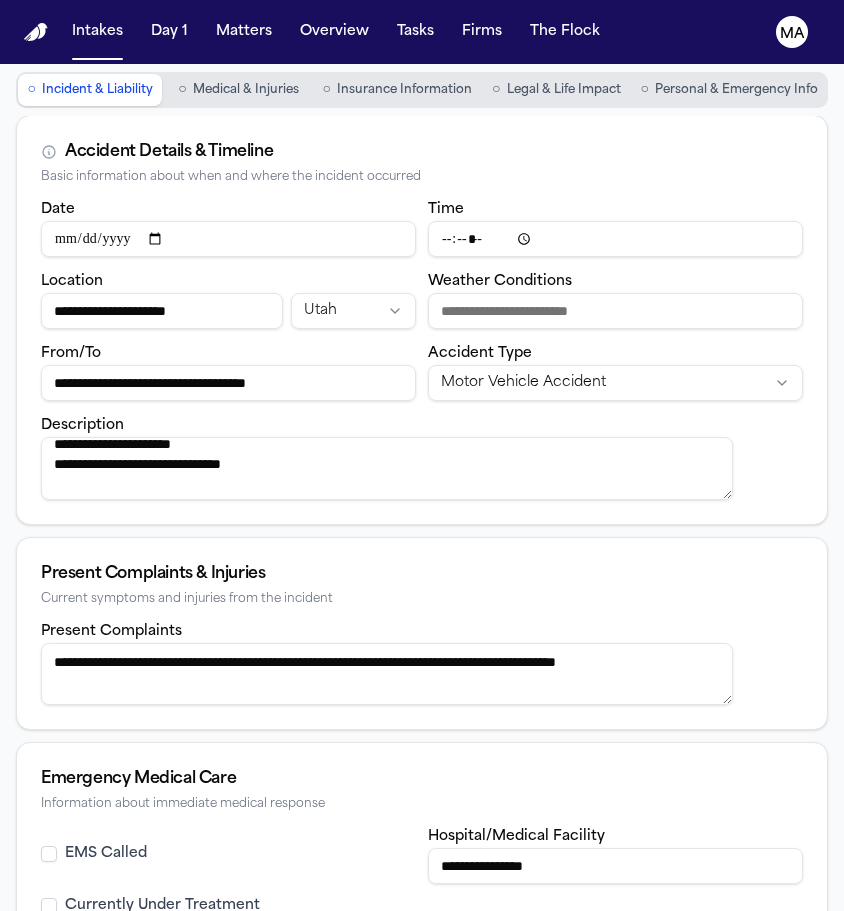 click on "**********" at bounding box center (387, 674) 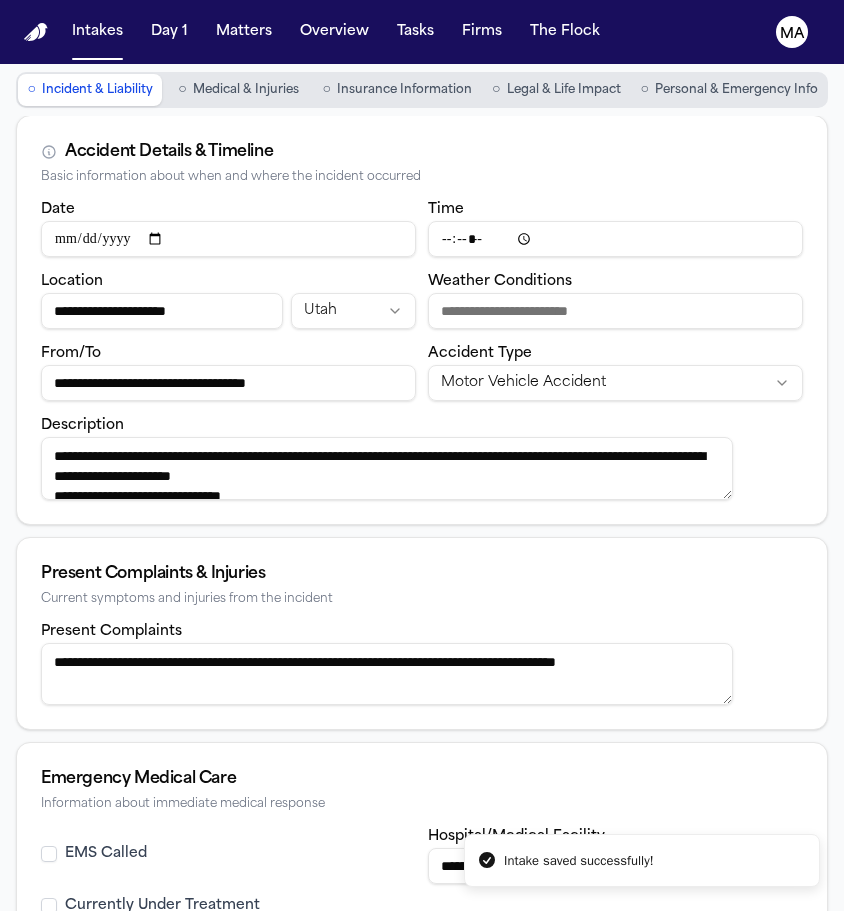 scroll, scrollTop: 0, scrollLeft: 0, axis: both 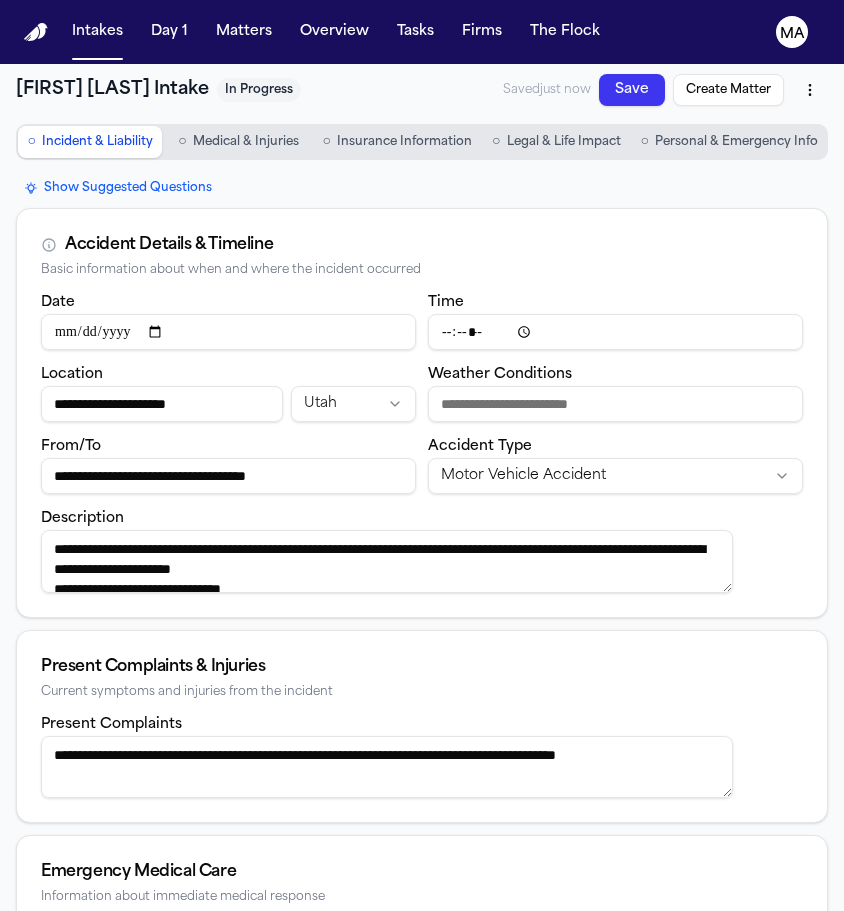 click on "Medical & Injuries" at bounding box center (246, 142) 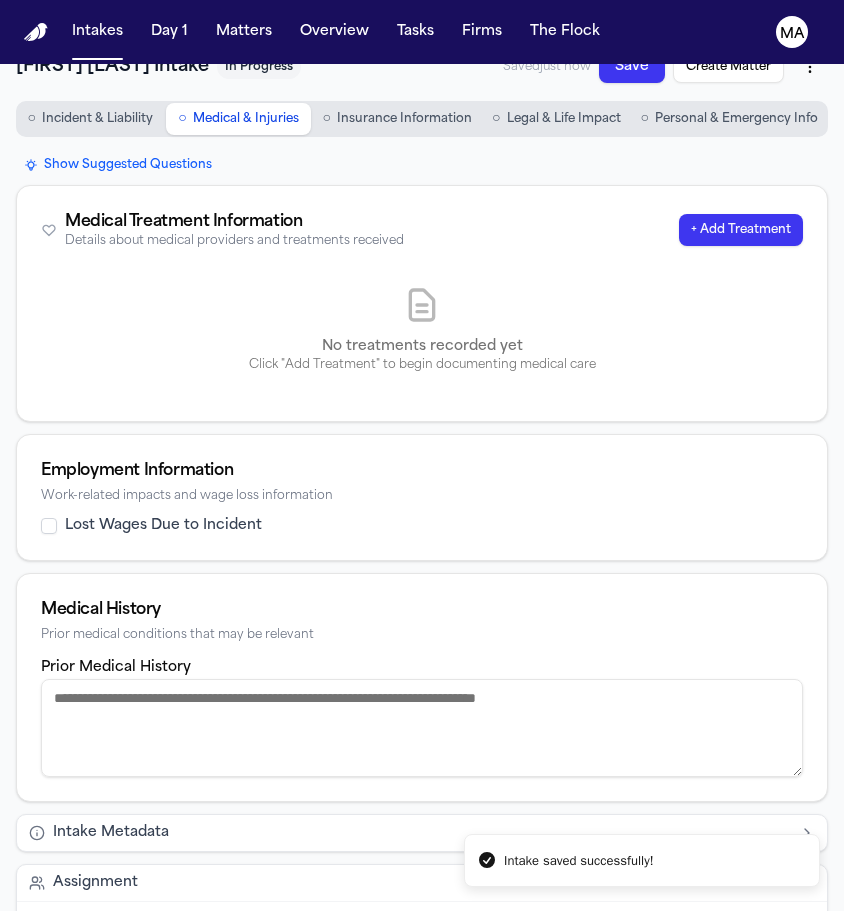 scroll, scrollTop: 6, scrollLeft: 0, axis: vertical 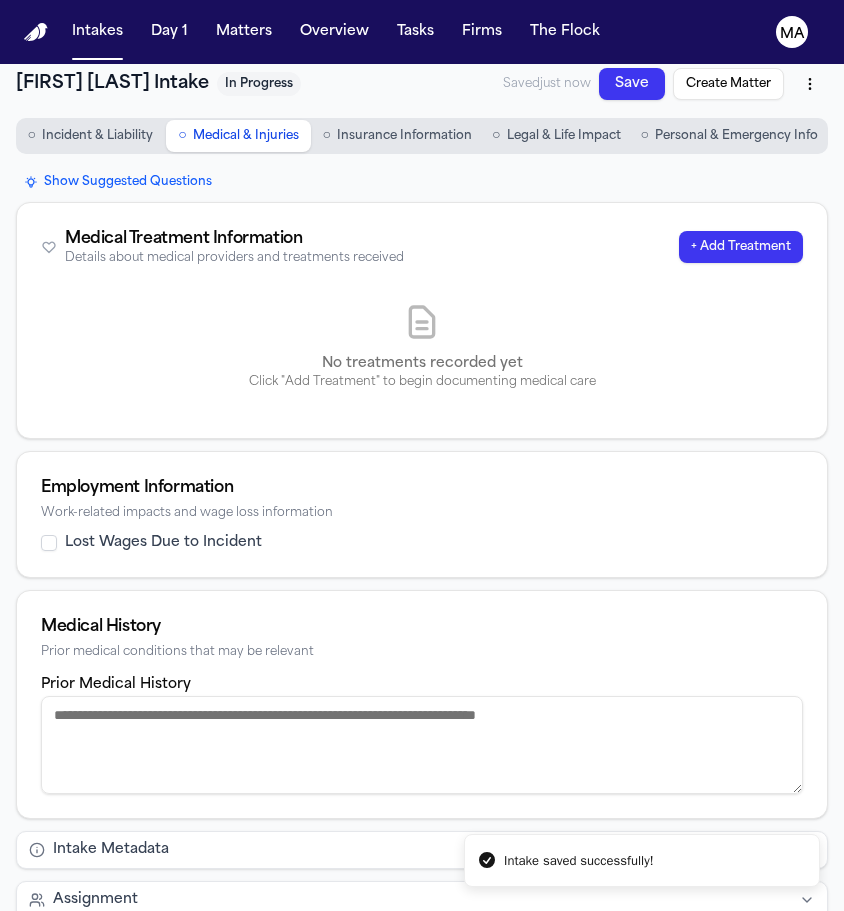 click on "+ Add Treatment" at bounding box center (741, 247) 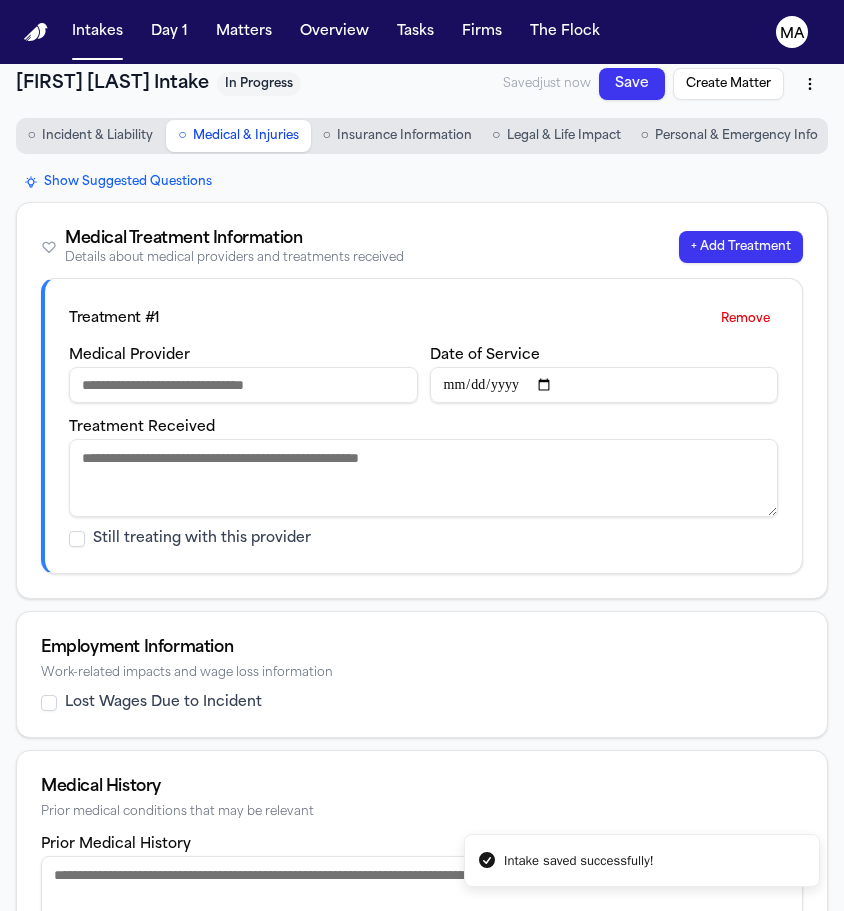 click on "Medical Provider" at bounding box center [243, 385] 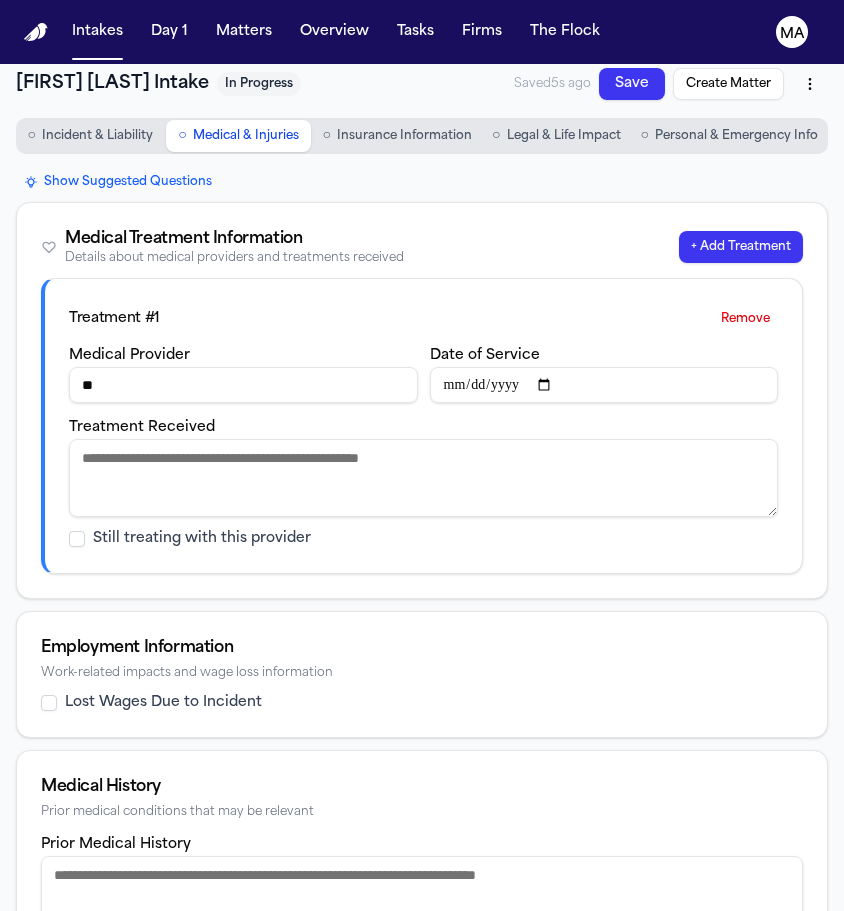 type on "*" 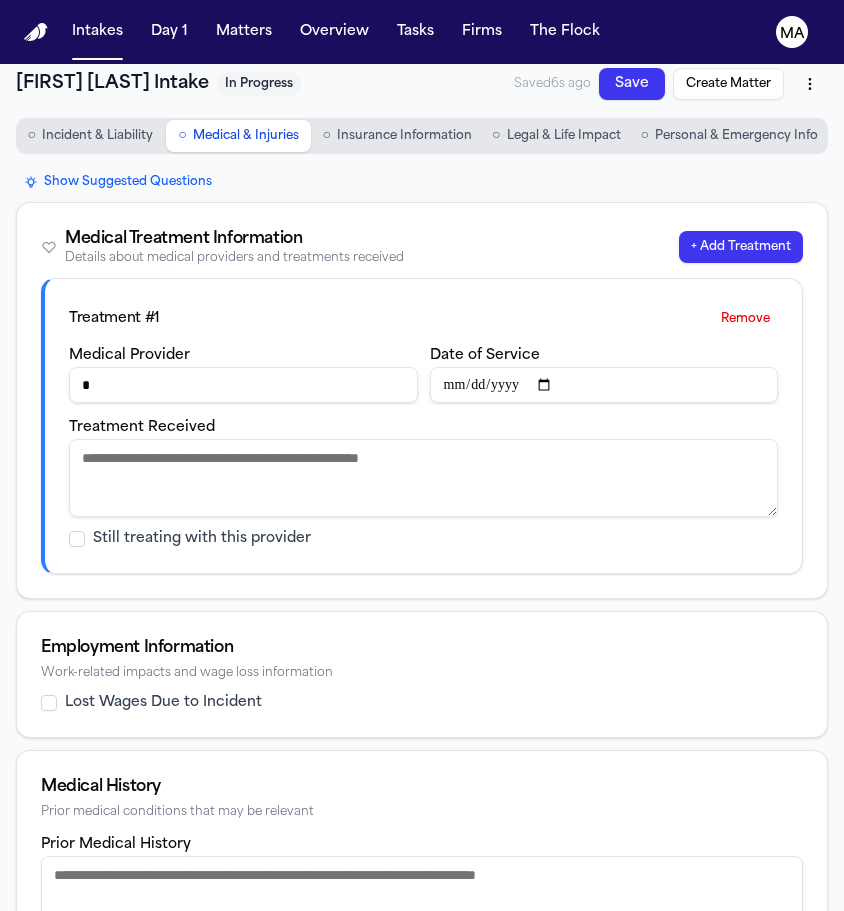 type 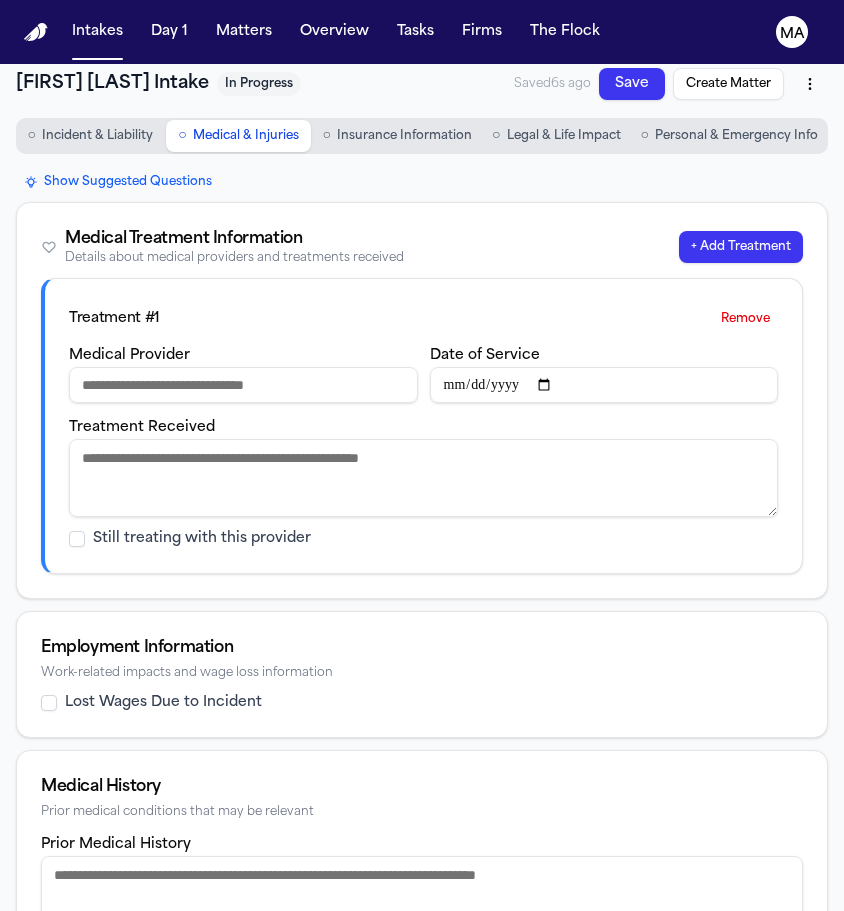 click on "Medical Treatment Information Details about medical providers and treatments received + Add Treatment" at bounding box center [422, 240] 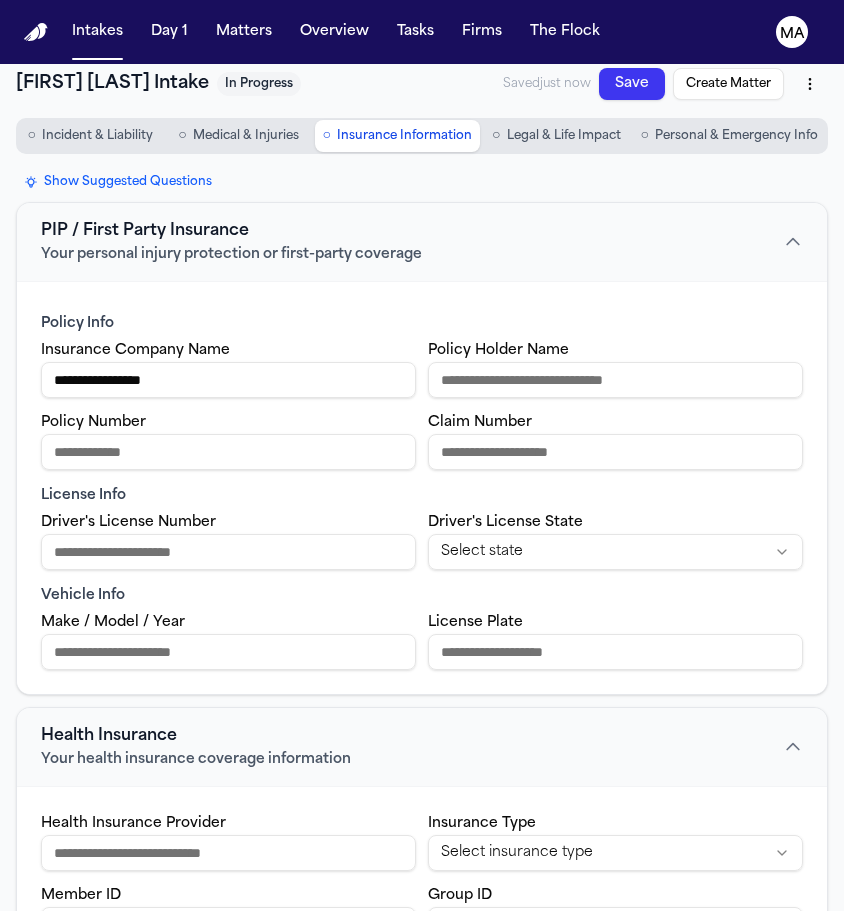 type on "**********" 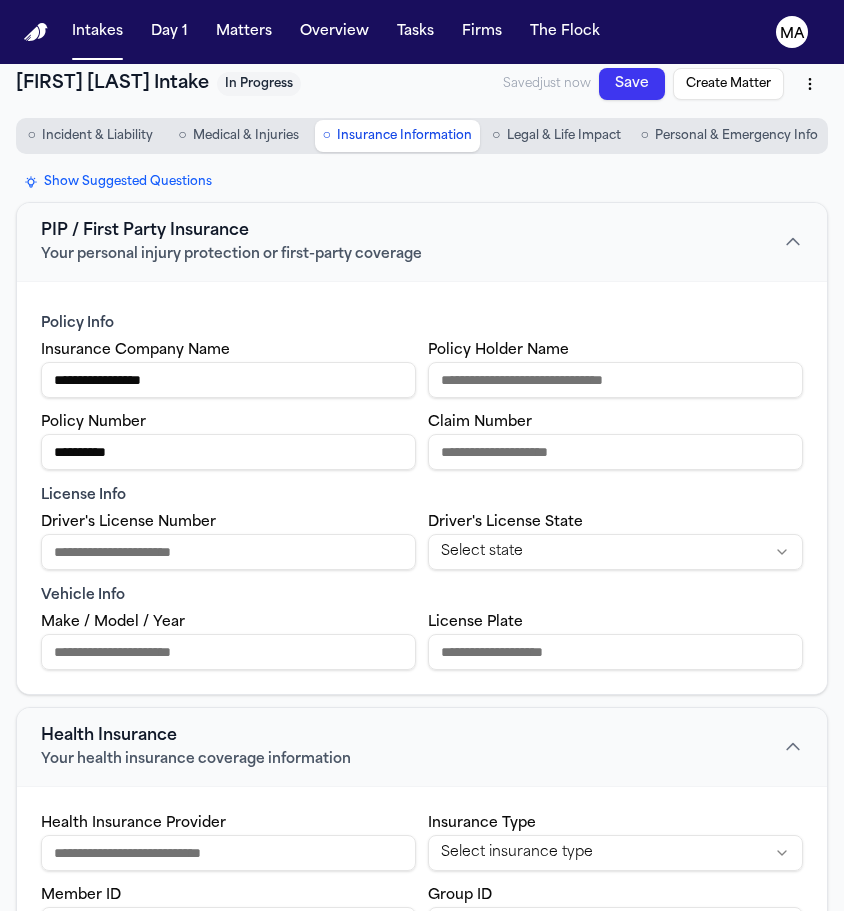 type on "**********" 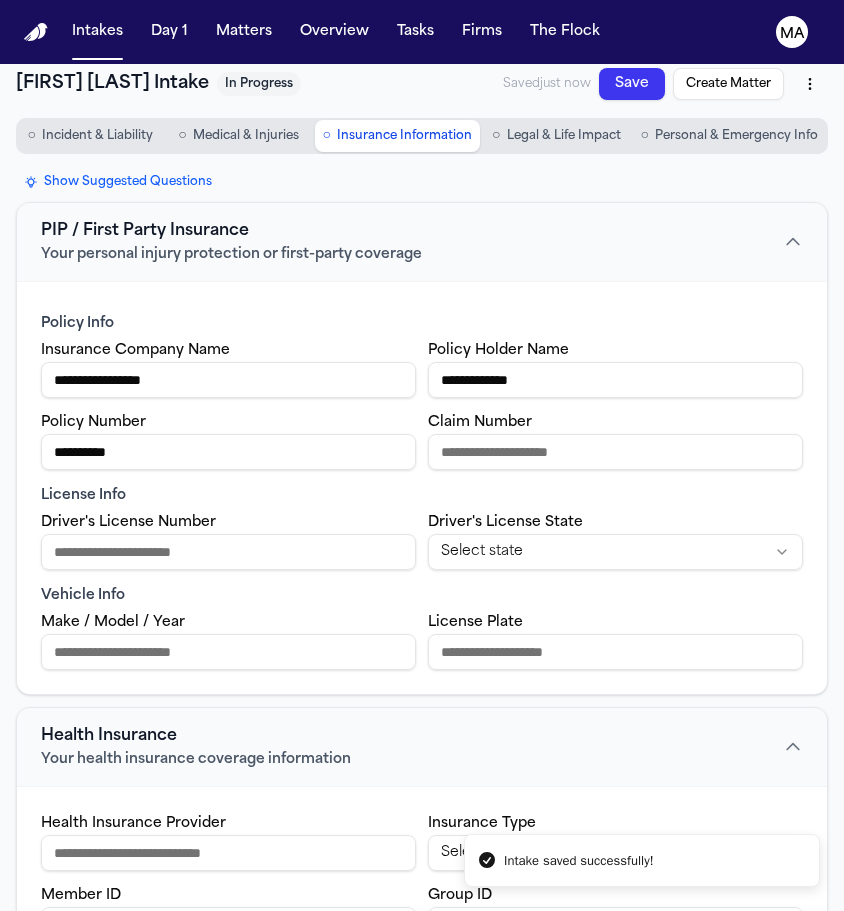 type on "**********" 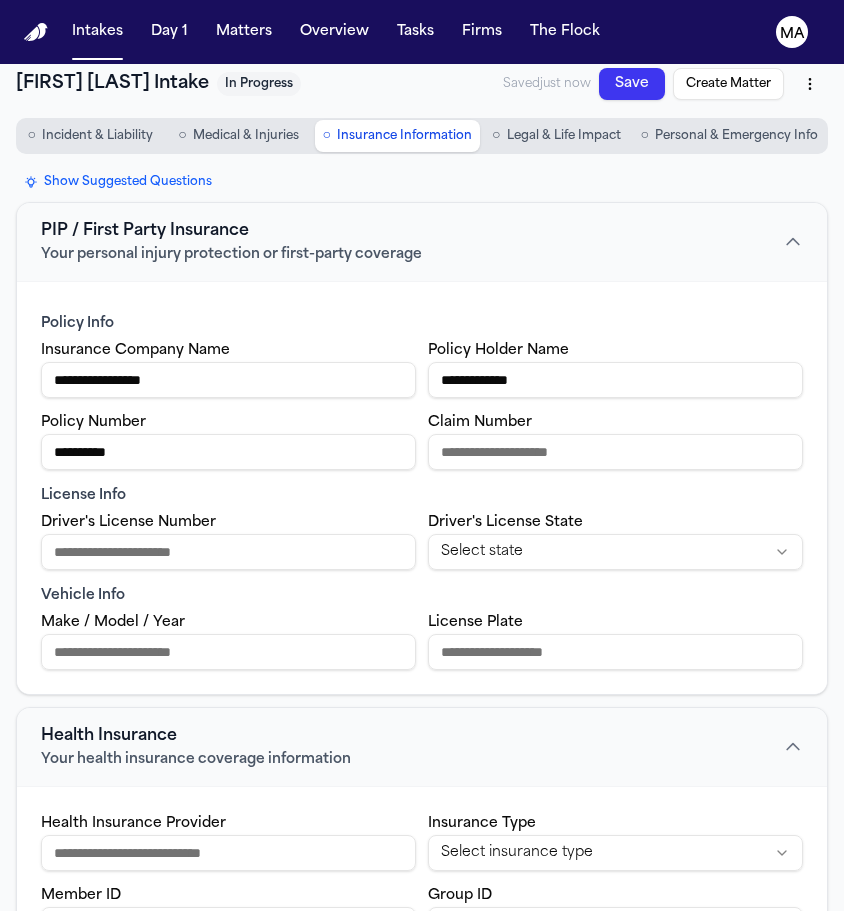 click on "Driver's License Number" at bounding box center [228, 540] 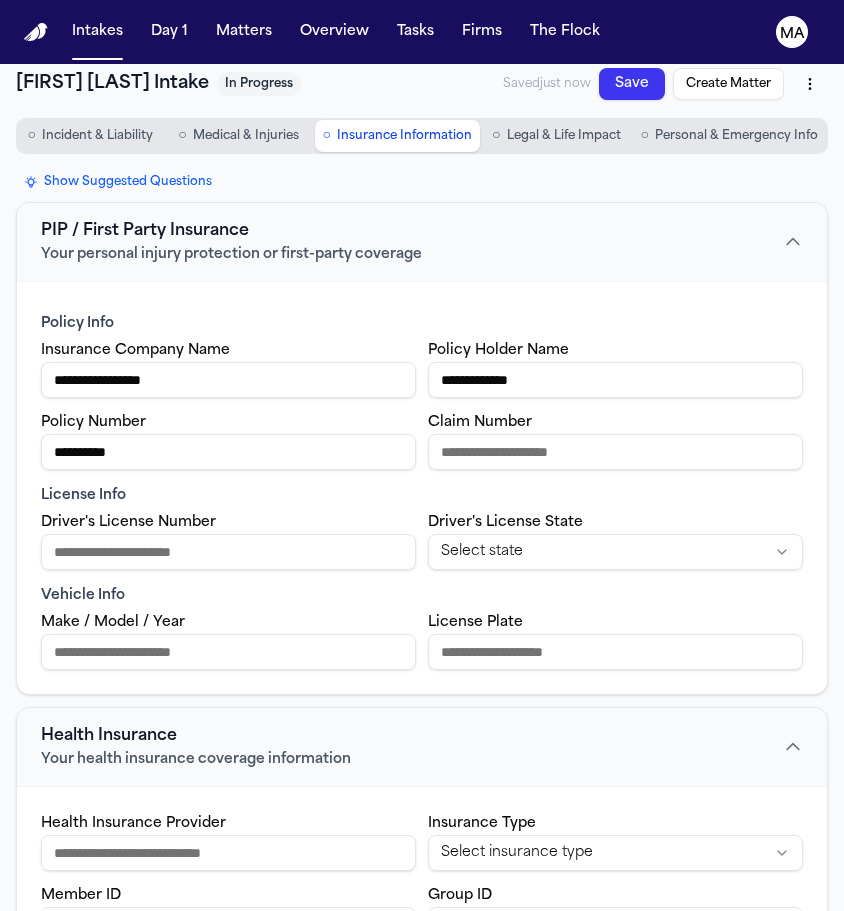 click on "Make / Model / Year" at bounding box center [228, 652] 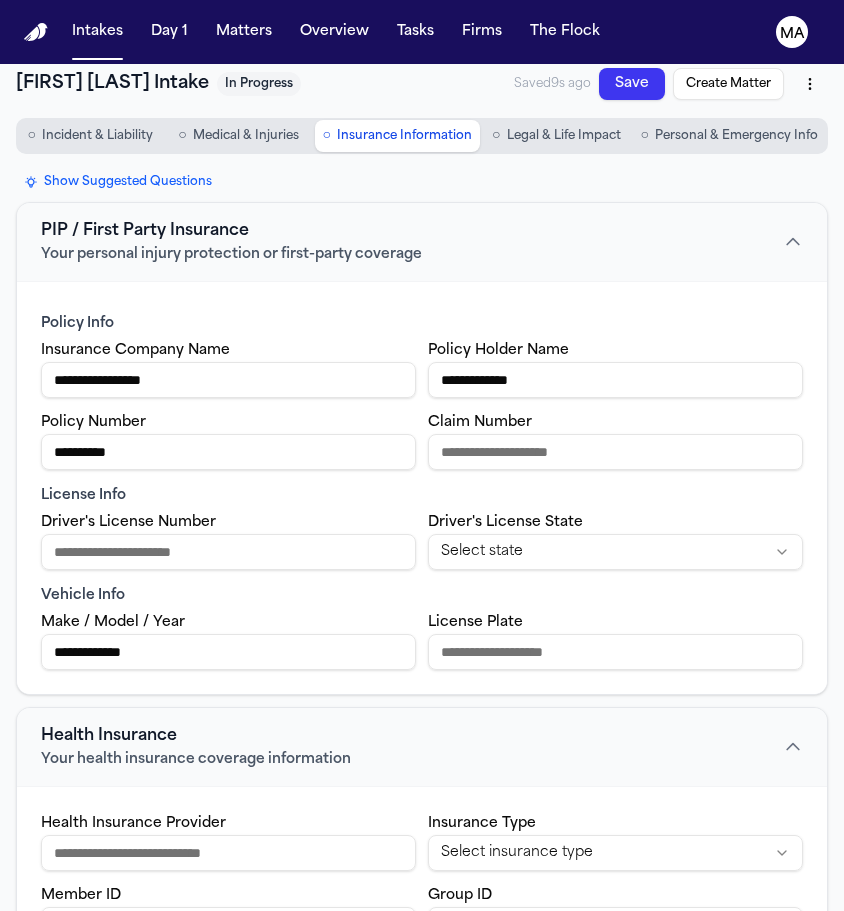 type on "**********" 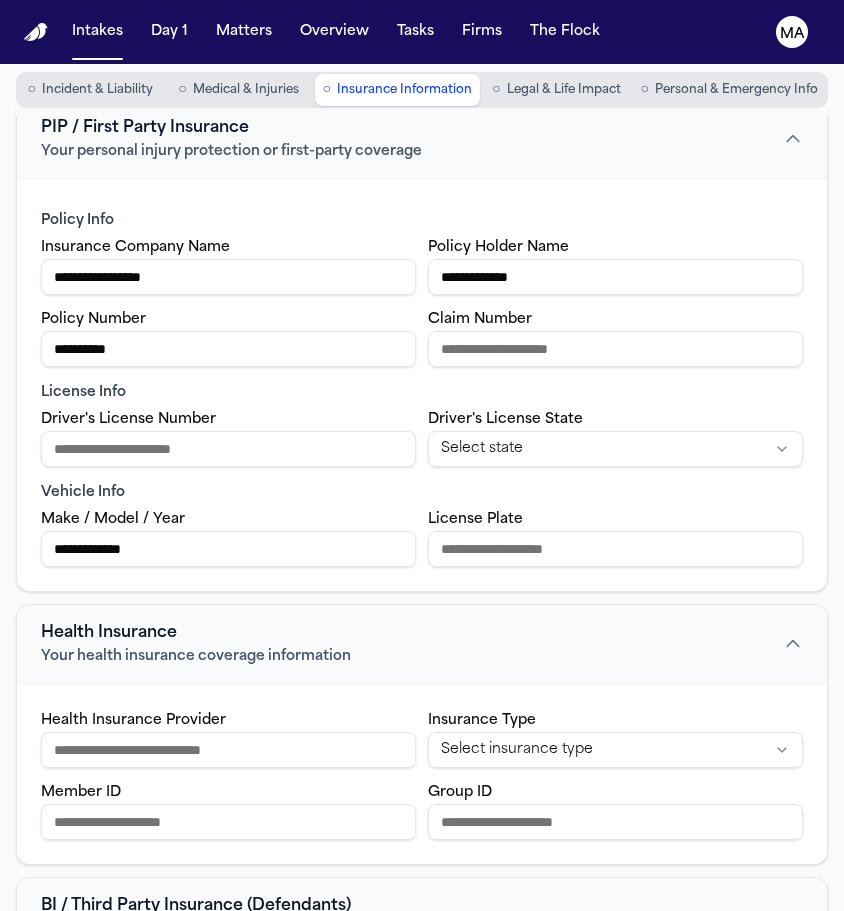 scroll, scrollTop: 110, scrollLeft: 0, axis: vertical 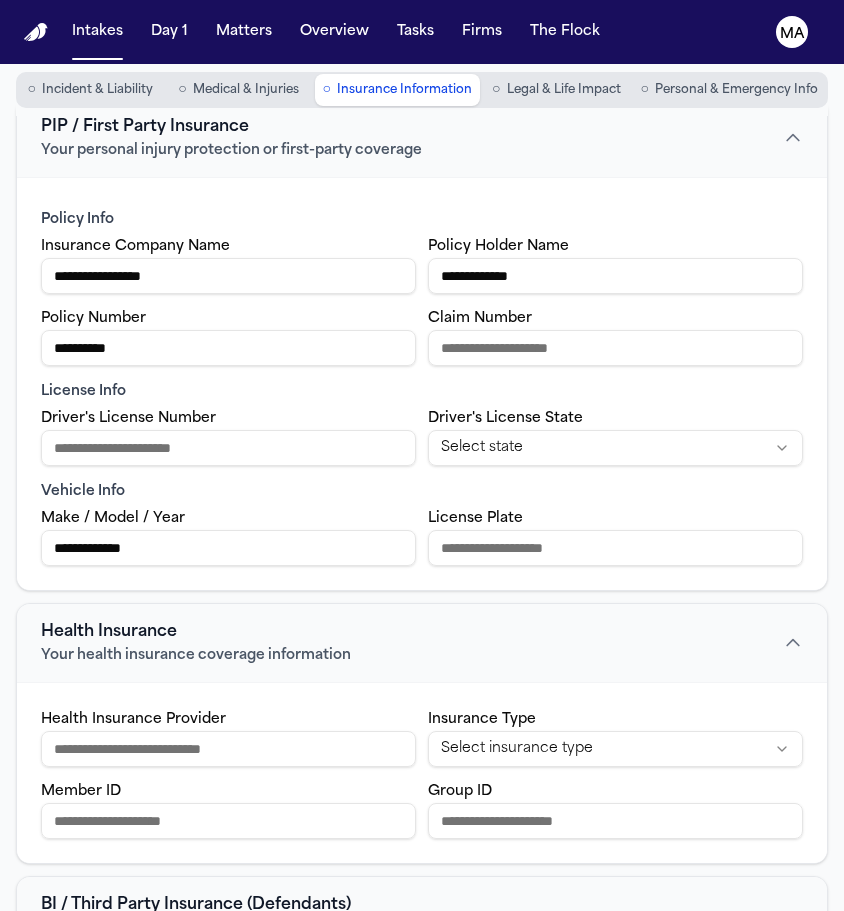click on "Health Insurance Your health insurance coverage information" at bounding box center (422, 643) 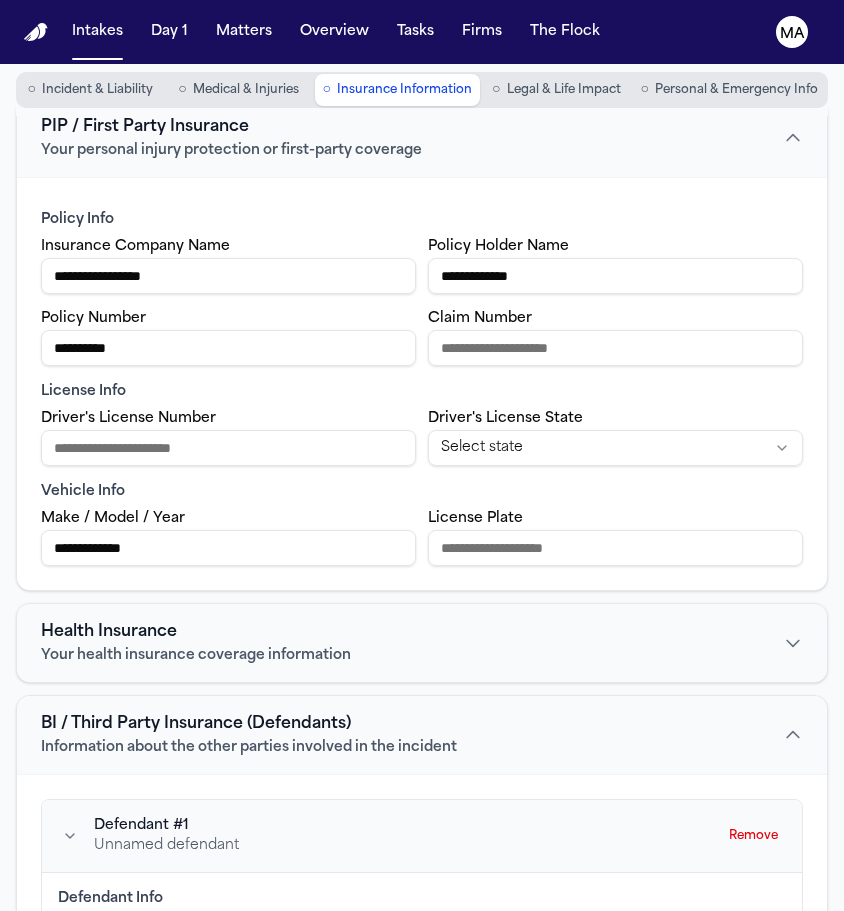 click on "Health Insurance Your health insurance coverage information" at bounding box center [422, 643] 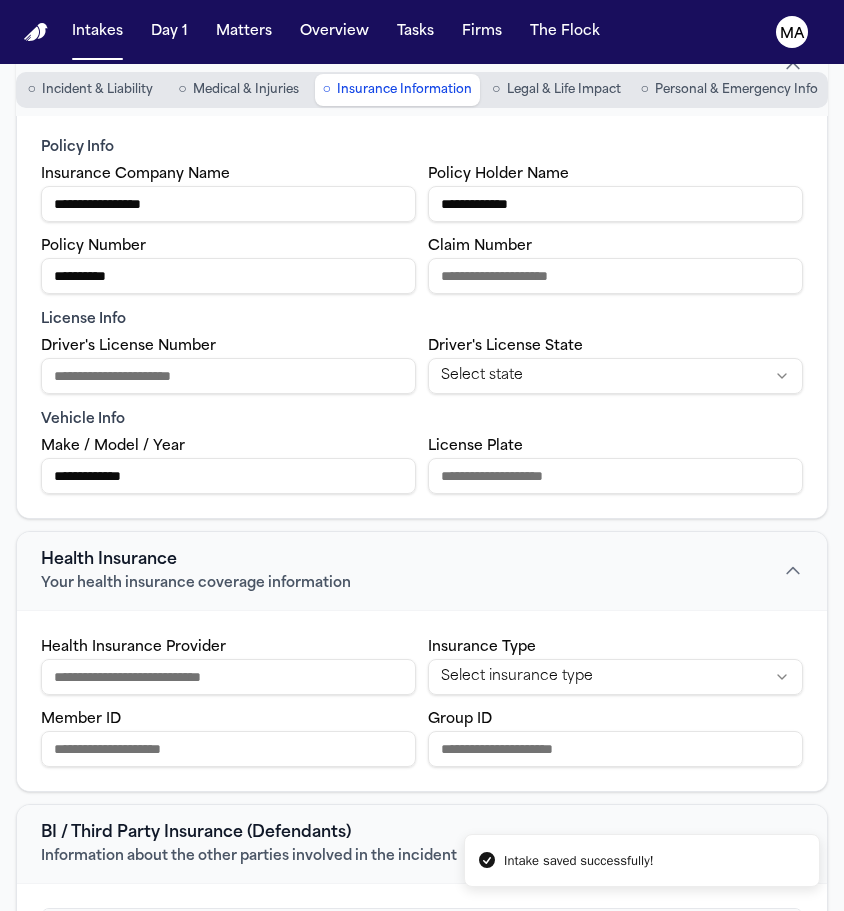 scroll, scrollTop: 193, scrollLeft: 0, axis: vertical 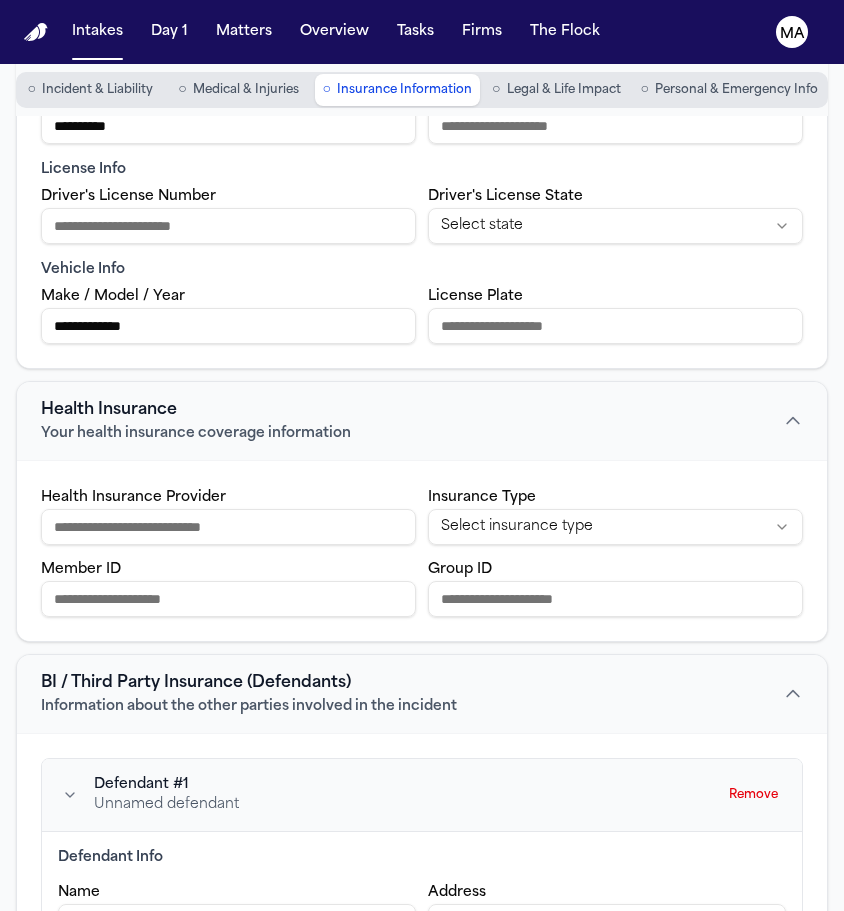 click on "Defendant Info" at bounding box center [422, 858] 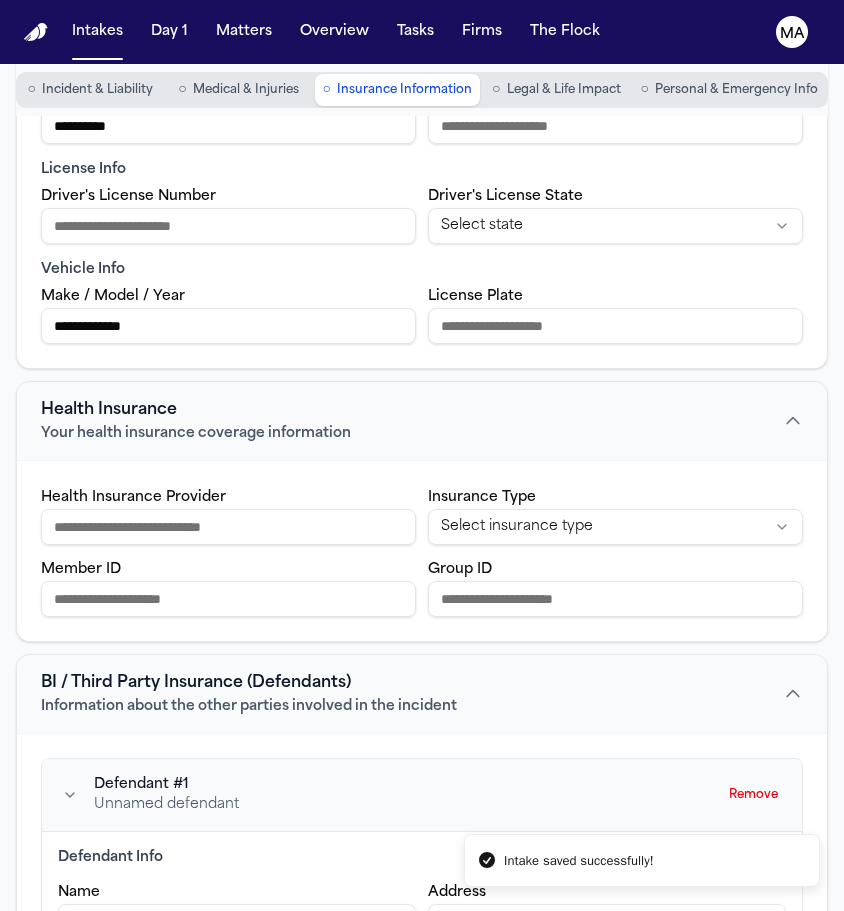 click 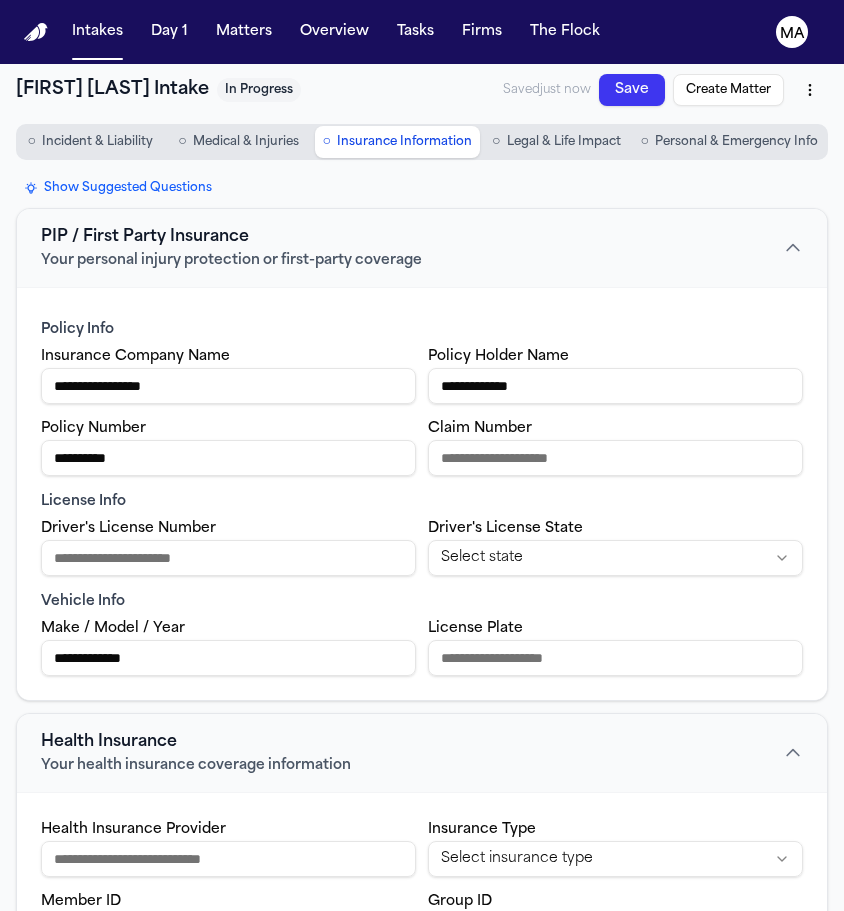 scroll, scrollTop: 0, scrollLeft: 0, axis: both 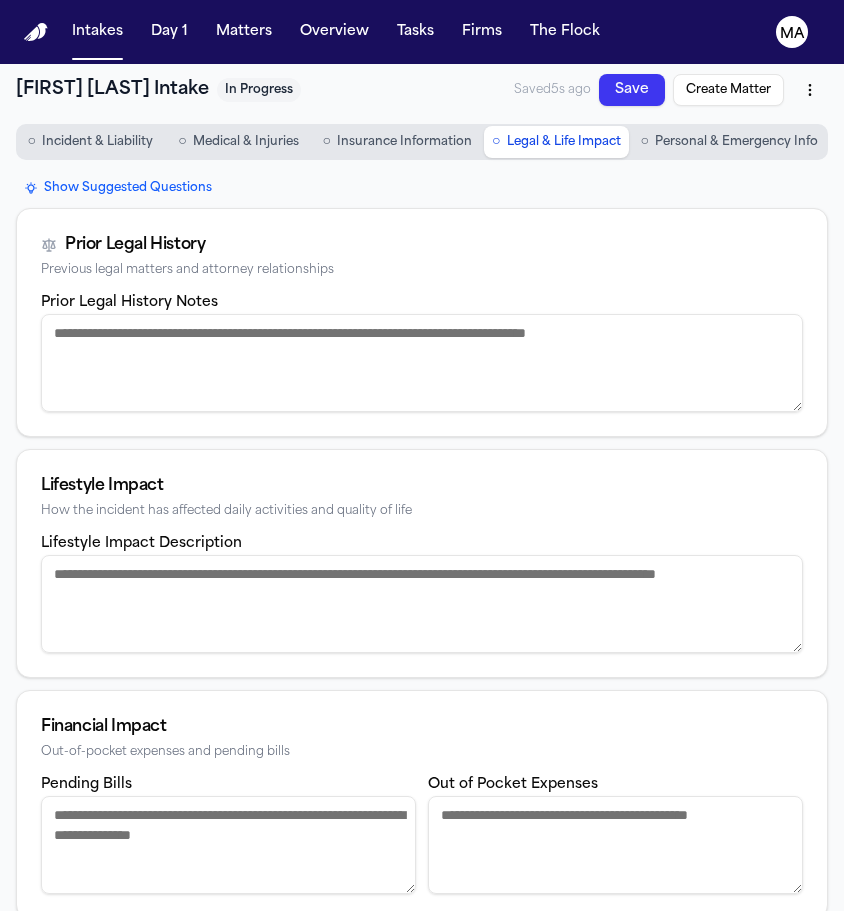 click on "Medical & Injuries" at bounding box center (246, 142) 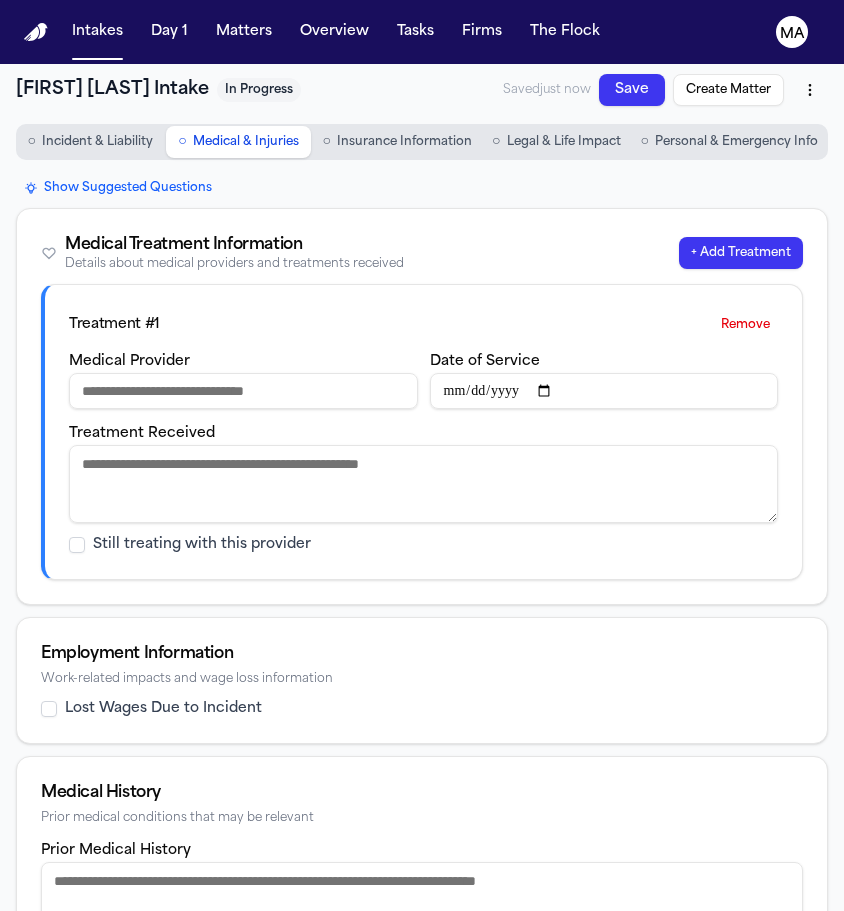 scroll, scrollTop: 0, scrollLeft: 0, axis: both 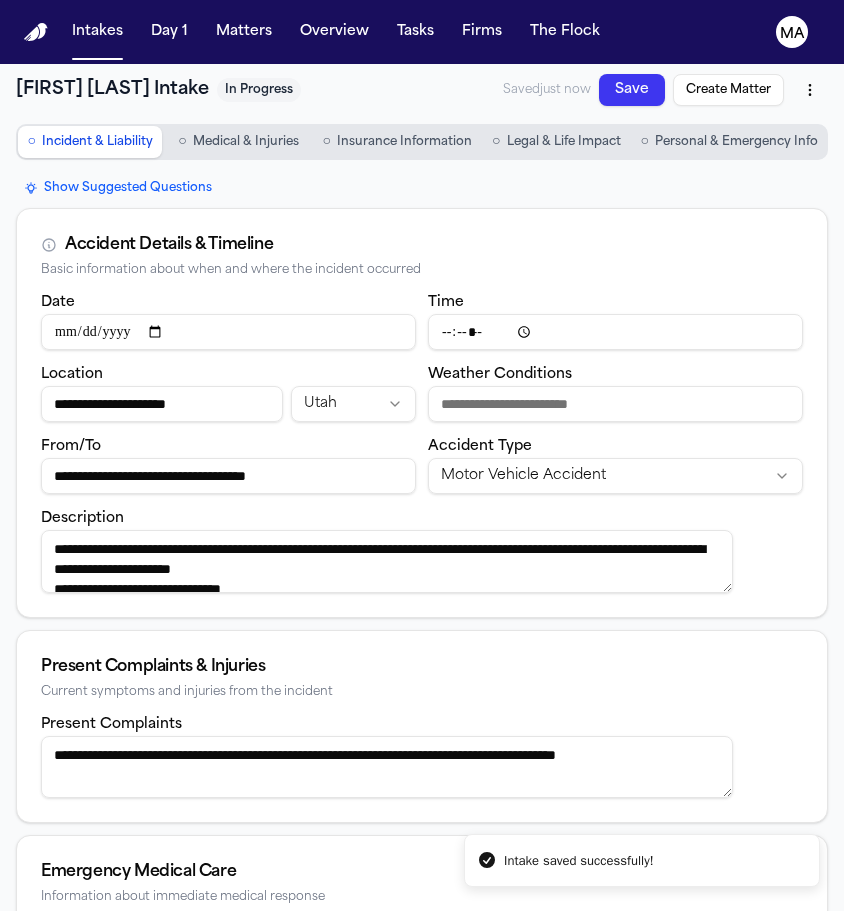 click on "**********" at bounding box center (387, 561) 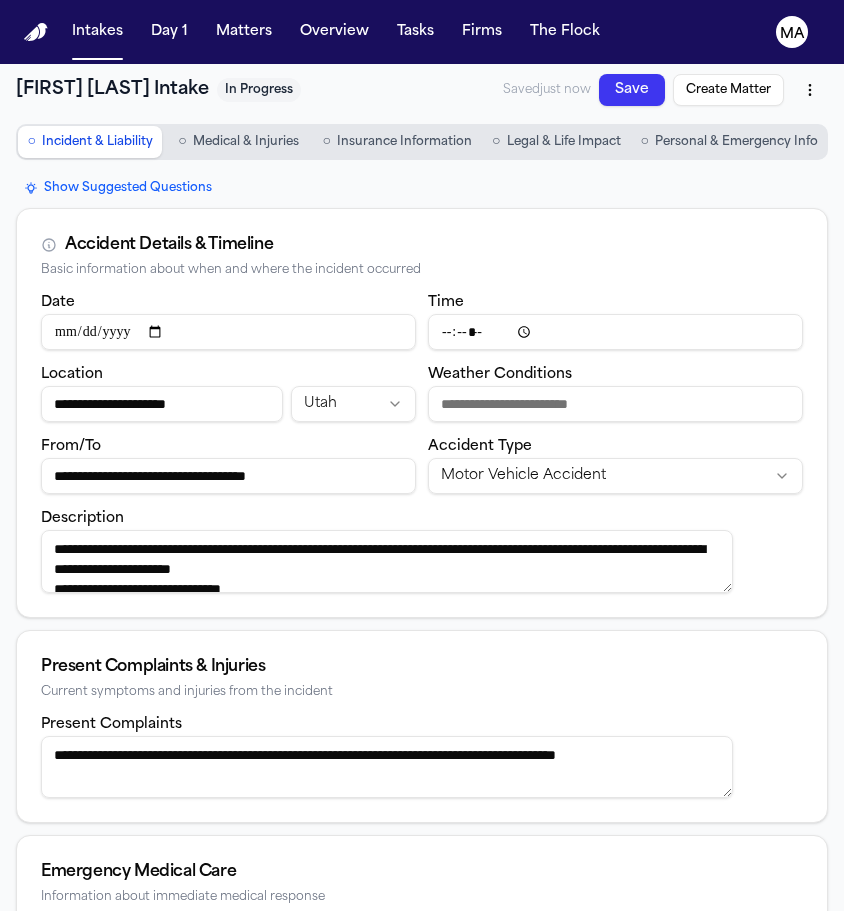 scroll, scrollTop: 29, scrollLeft: 0, axis: vertical 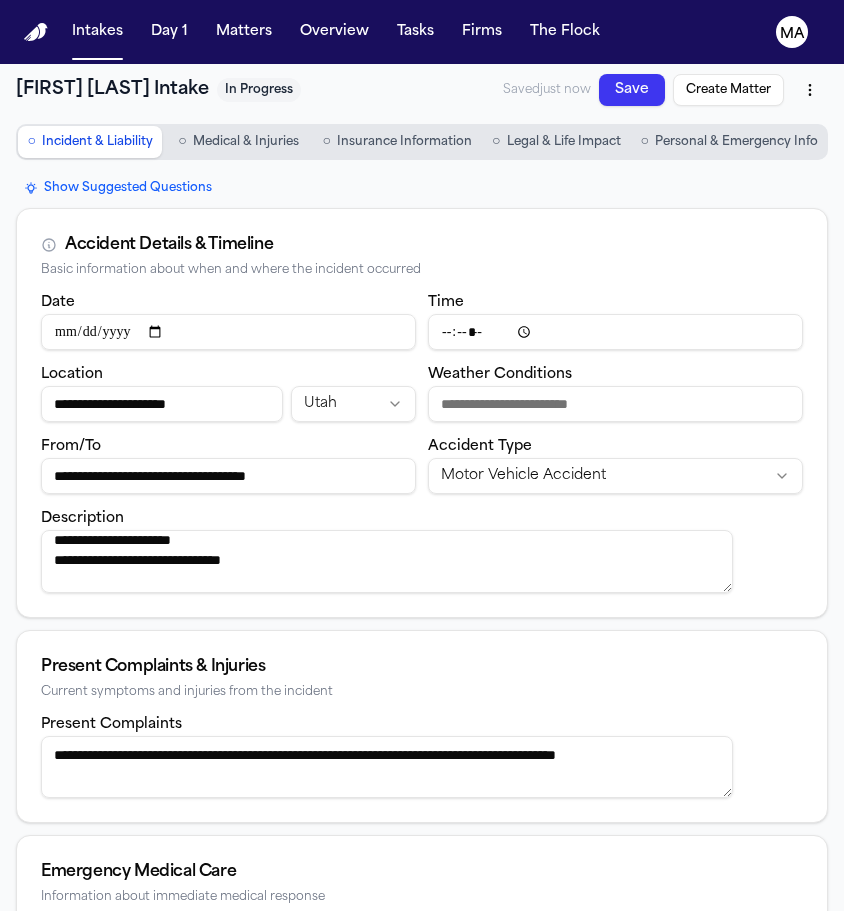 click on "**********" at bounding box center (387, 561) 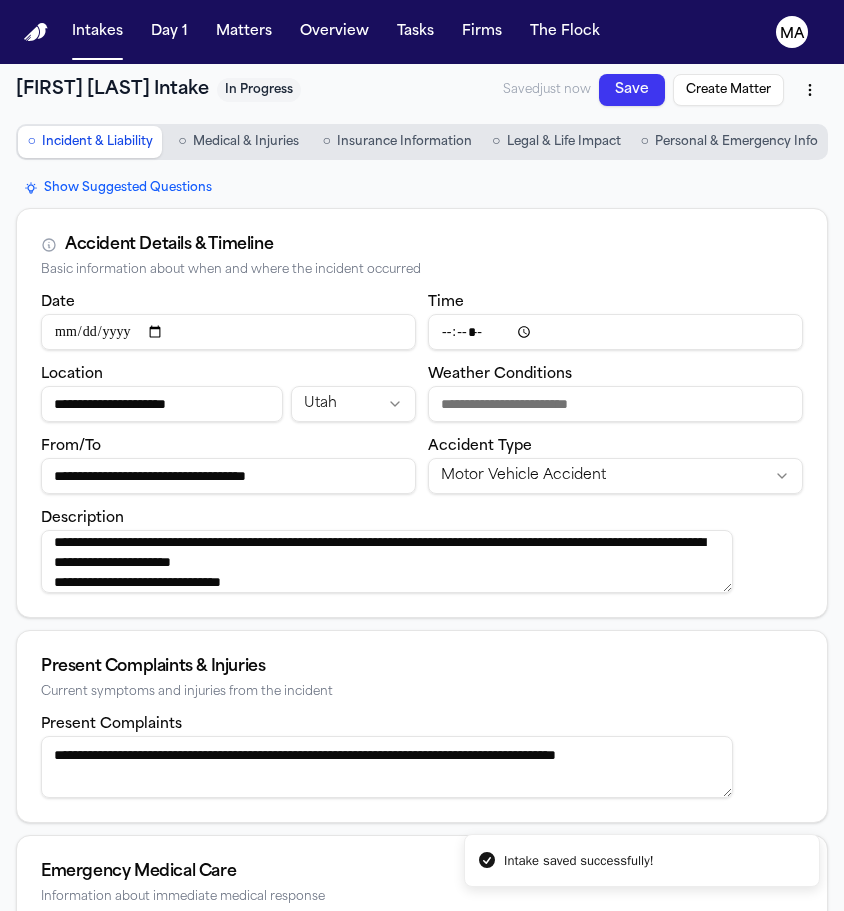 scroll, scrollTop: 0, scrollLeft: 0, axis: both 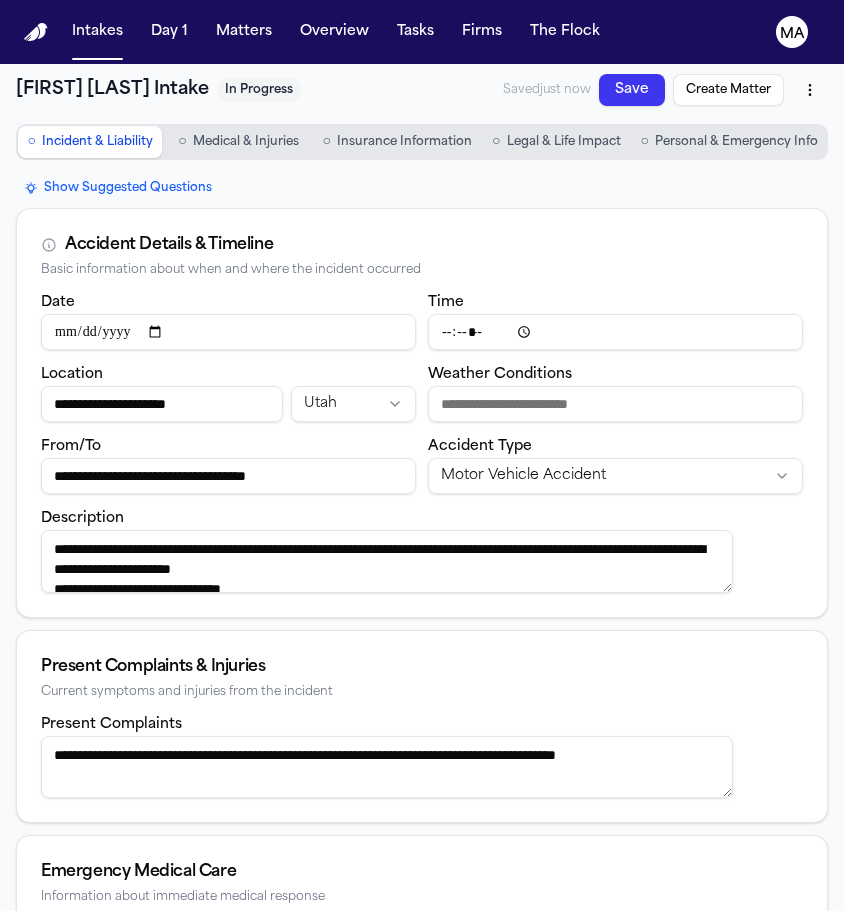 type on "**********" 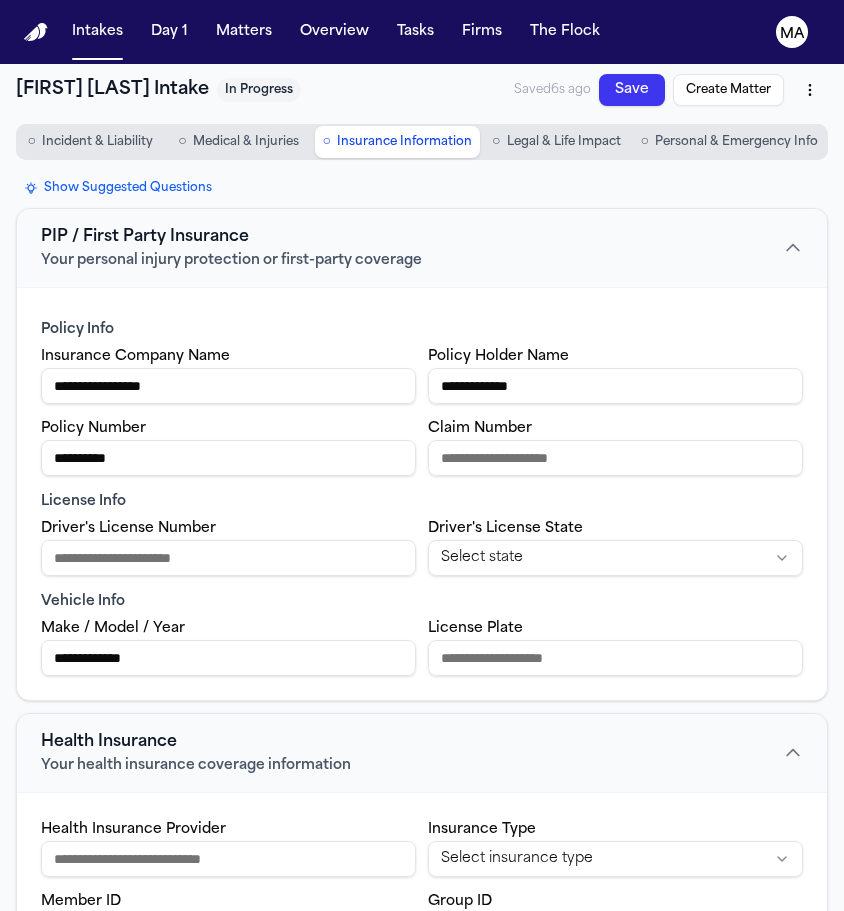 click on "Legal & Life Impact" at bounding box center [564, 142] 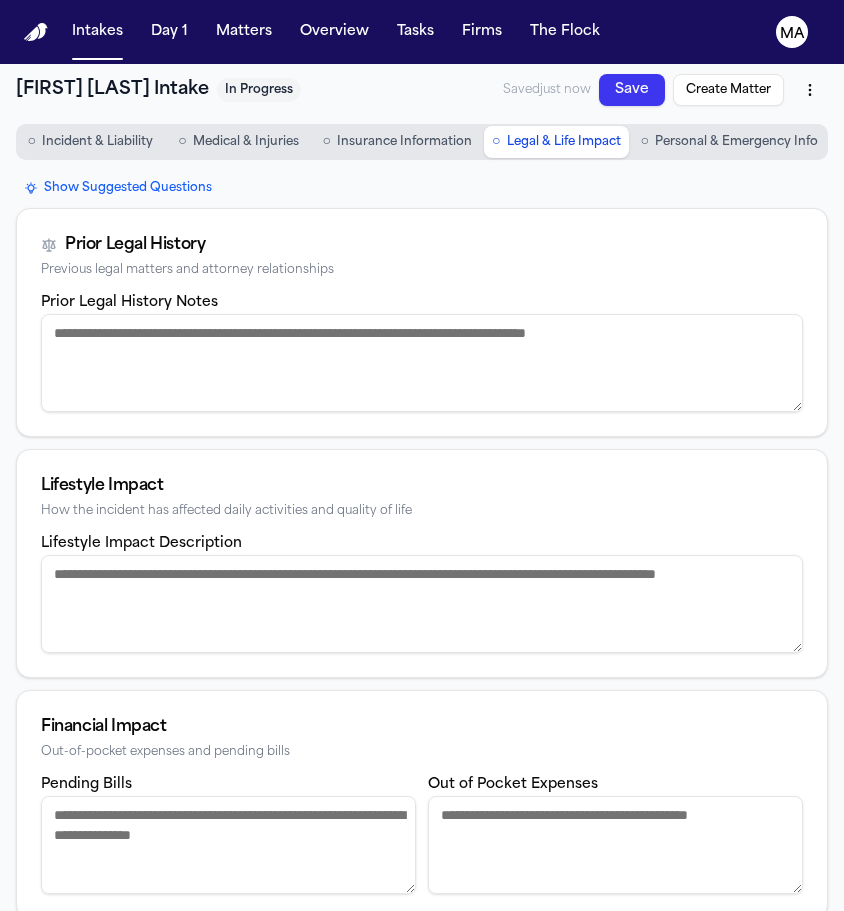 scroll, scrollTop: 0, scrollLeft: 0, axis: both 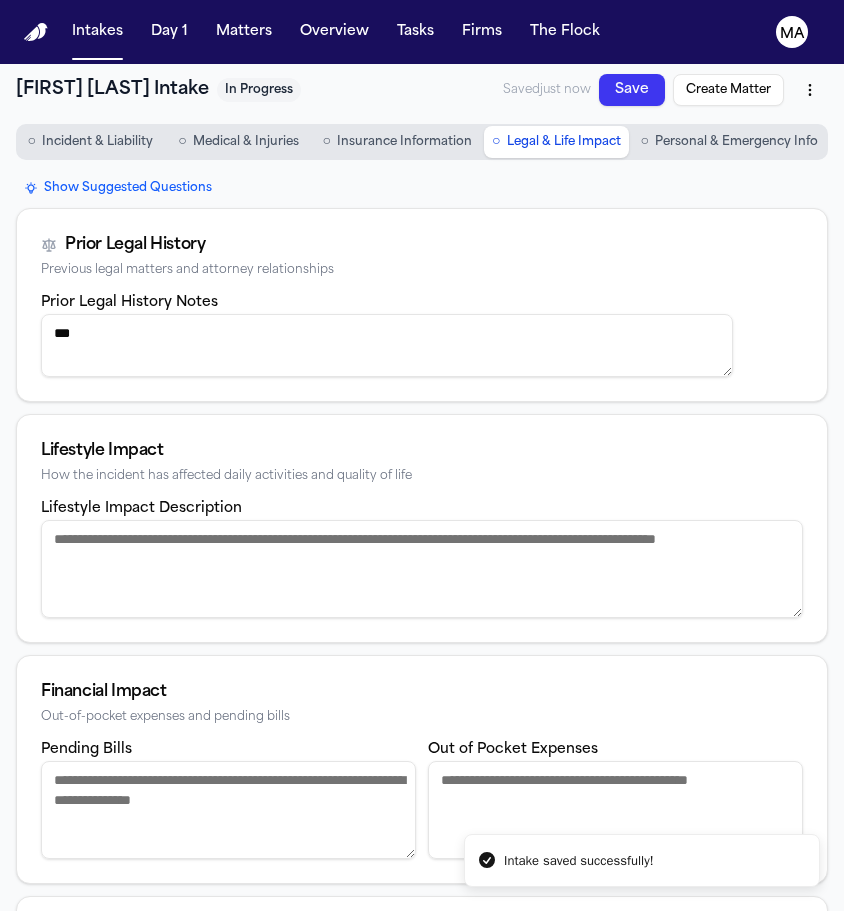 type on "***" 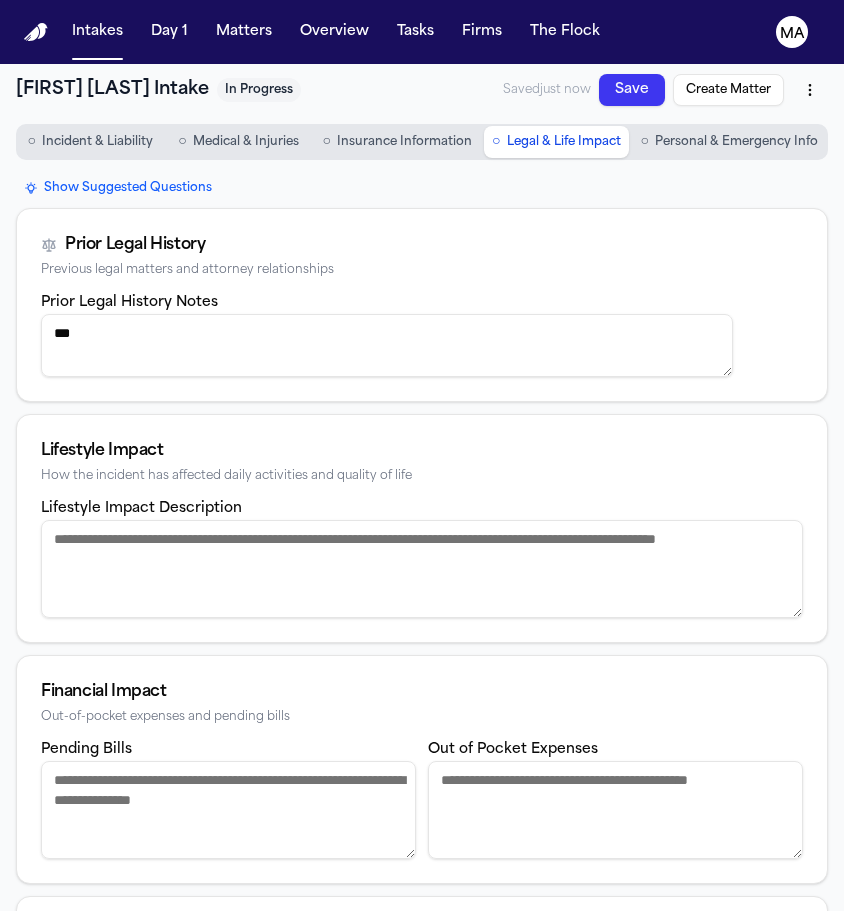 click on "Pending Bills" at bounding box center [228, 810] 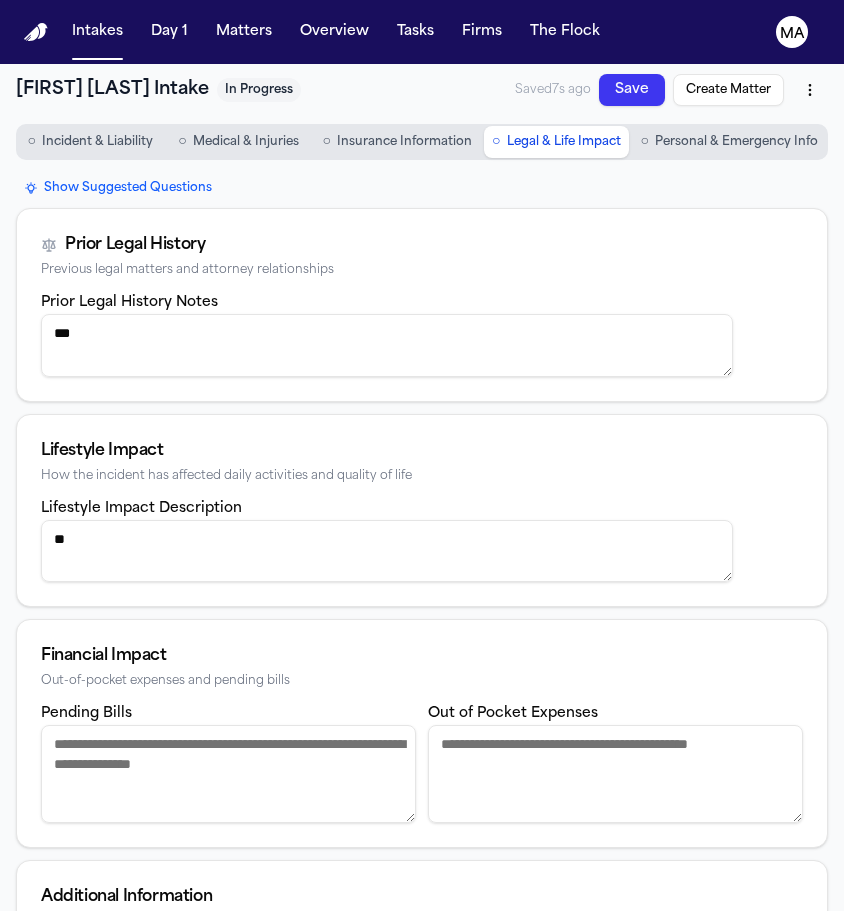 type on "*" 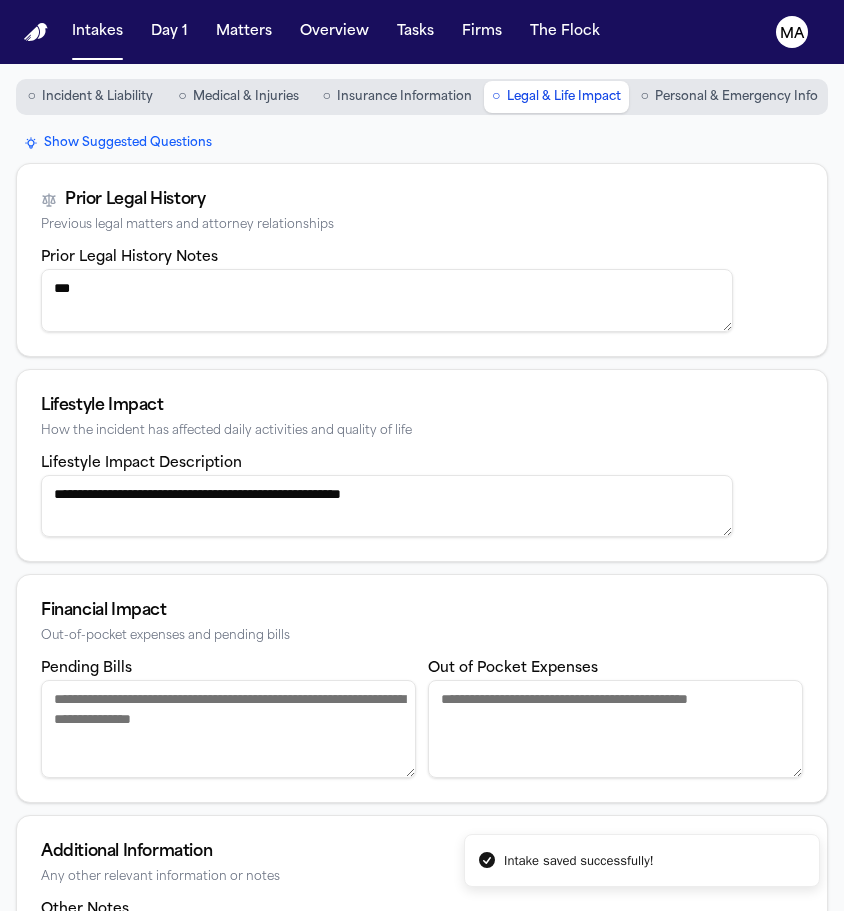scroll, scrollTop: 88, scrollLeft: 0, axis: vertical 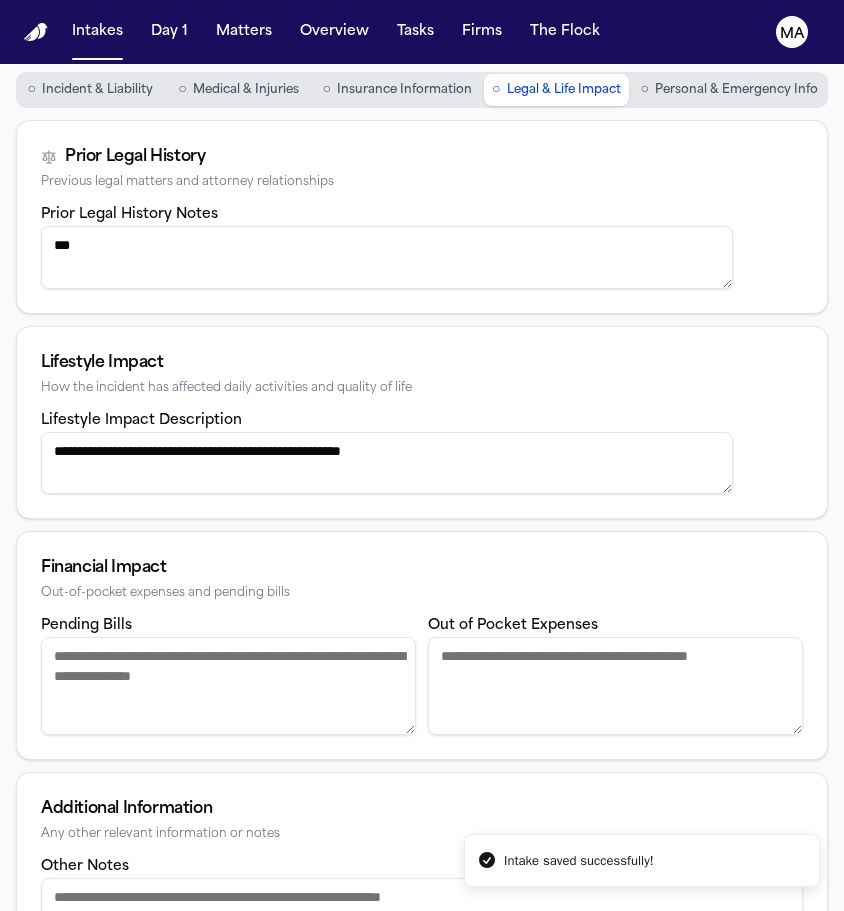 type on "**********" 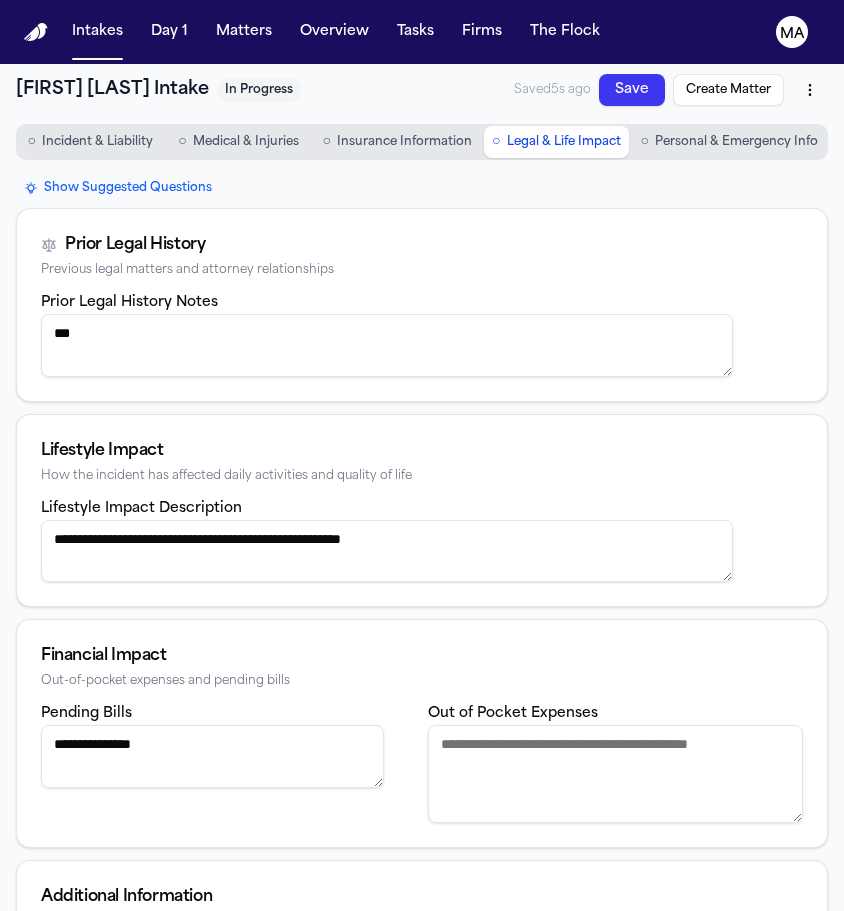 scroll, scrollTop: 0, scrollLeft: 0, axis: both 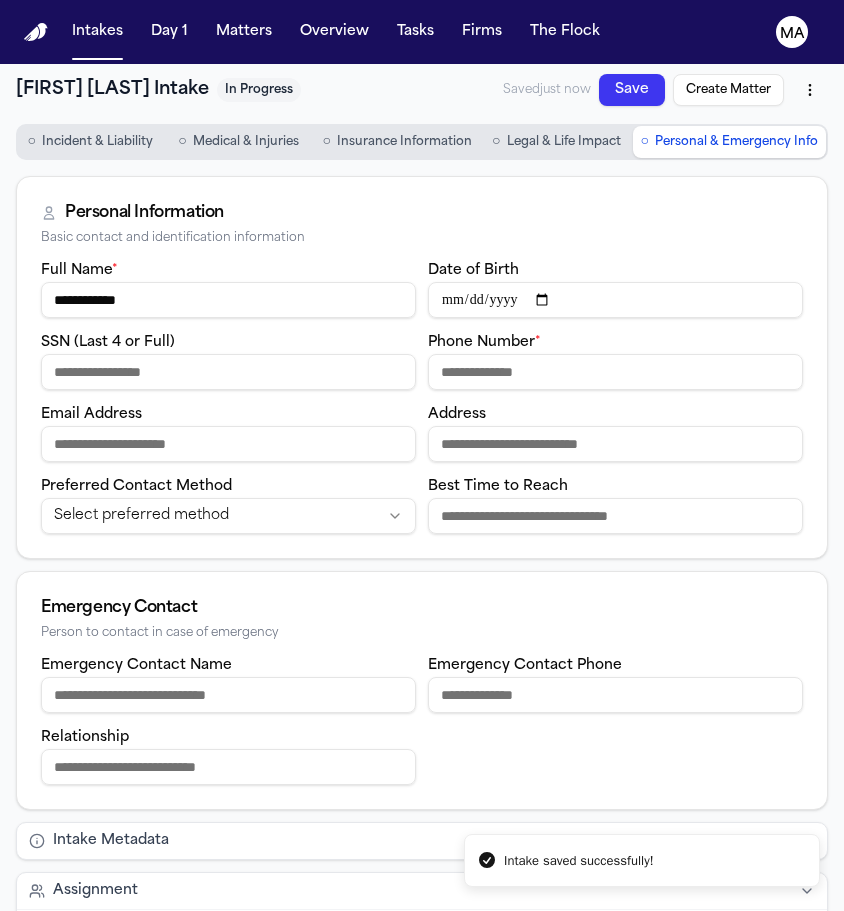 click on "Date of Birth" at bounding box center [615, 300] 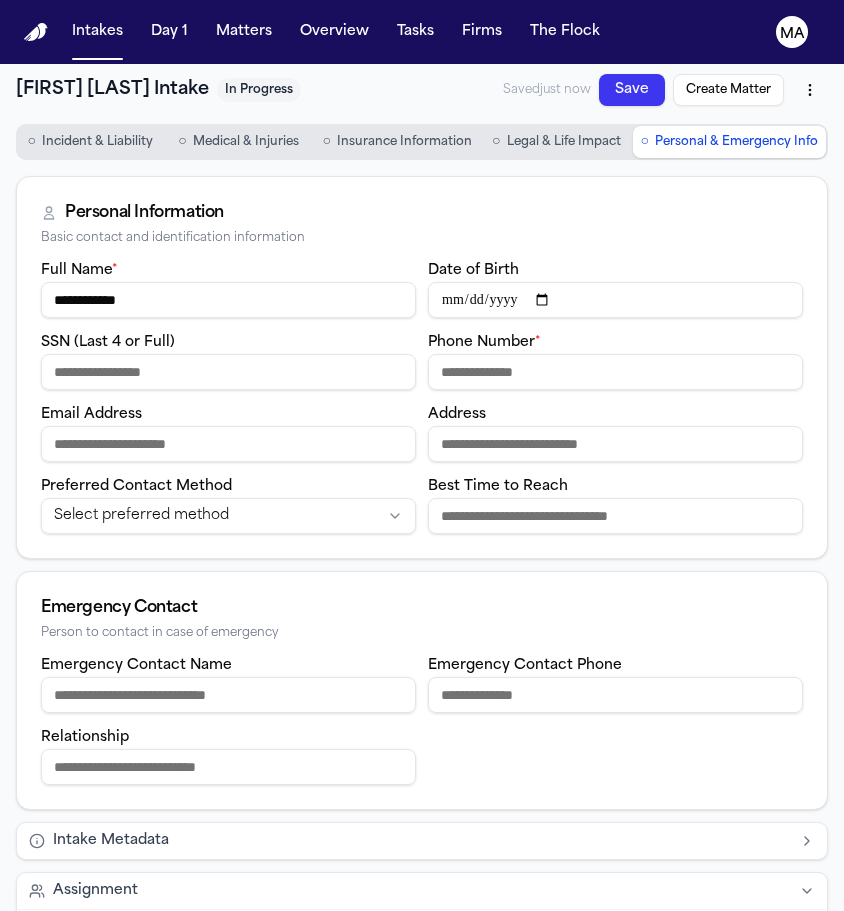 type on "**********" 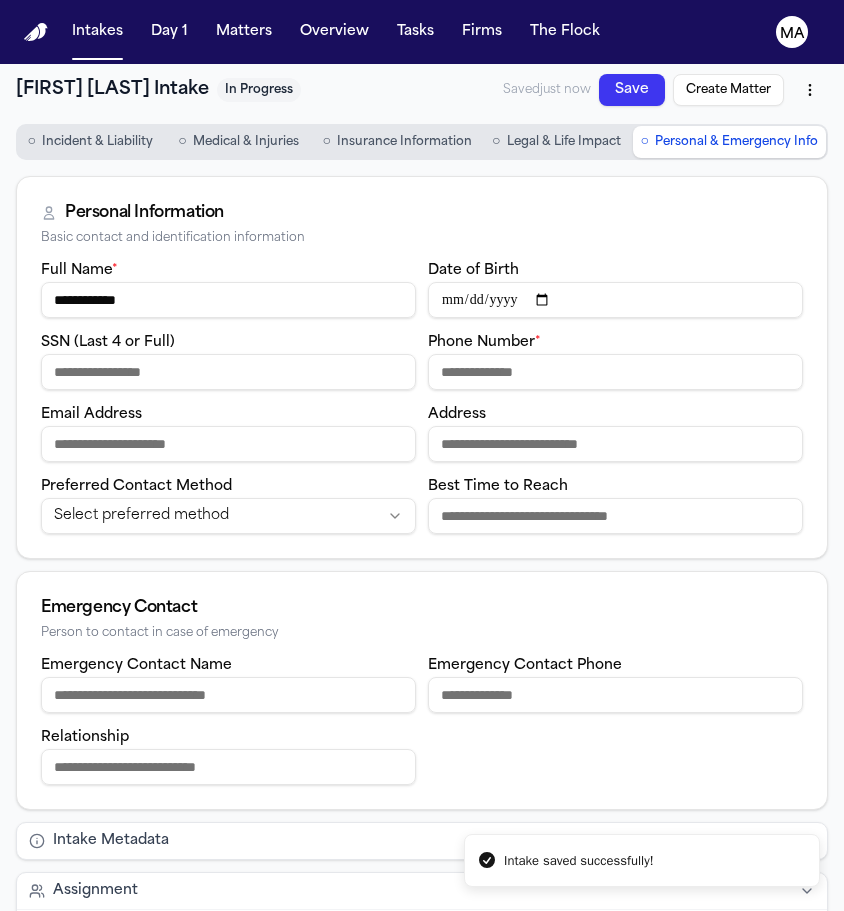 paste on "**********" 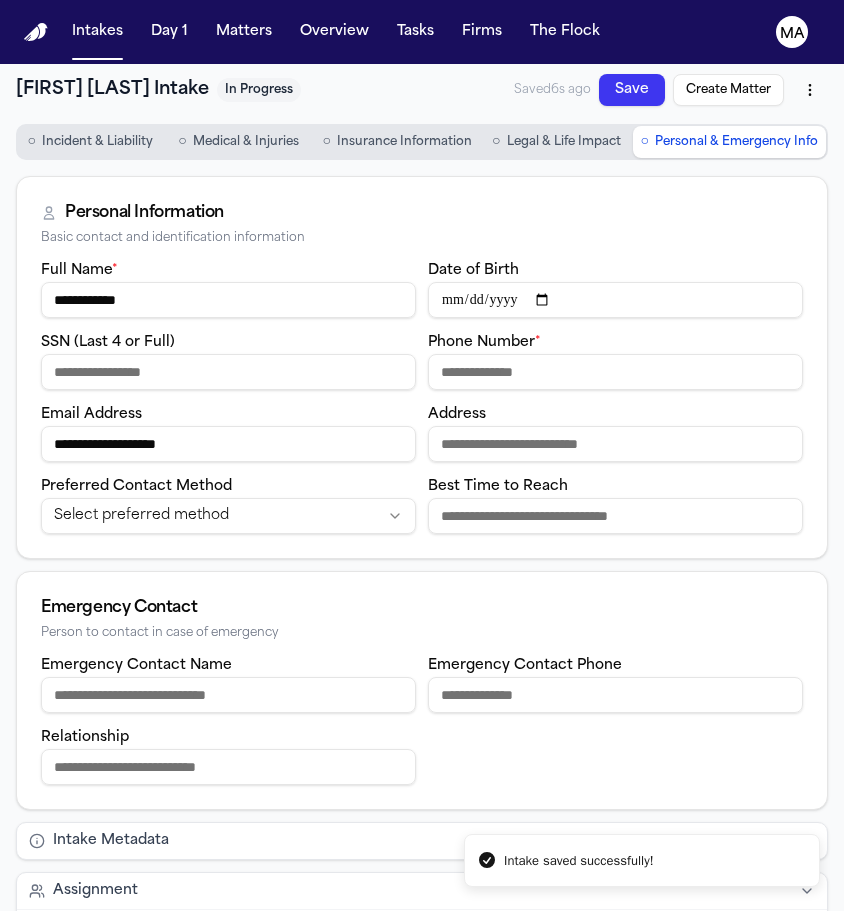 type on "**********" 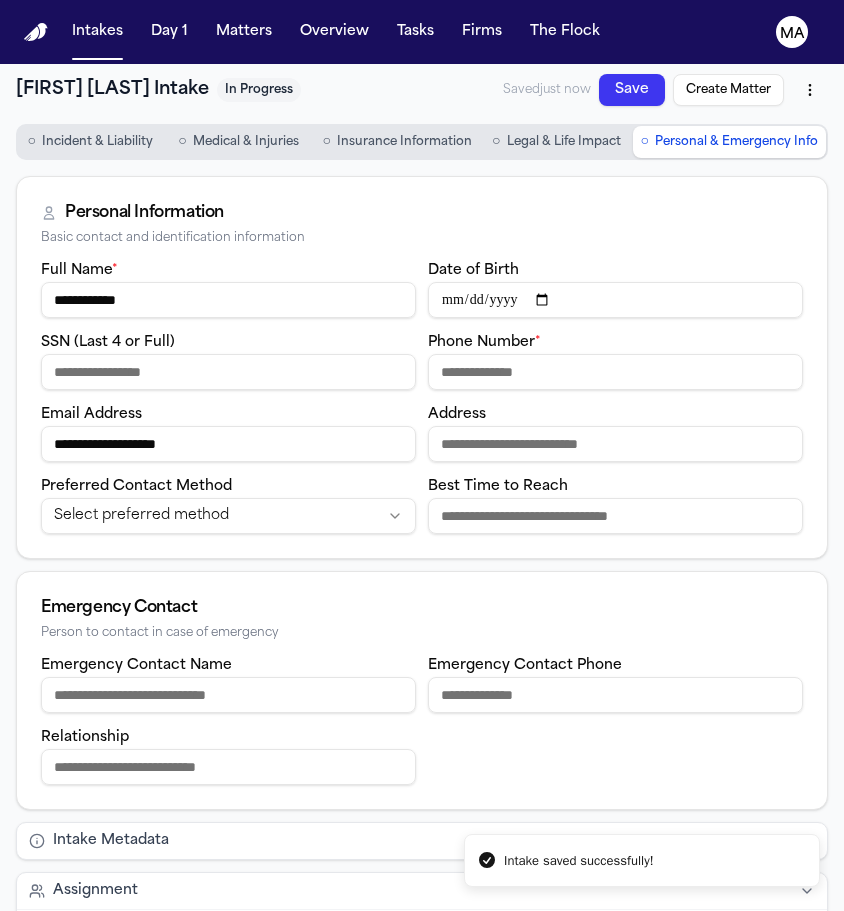 paste on "**********" 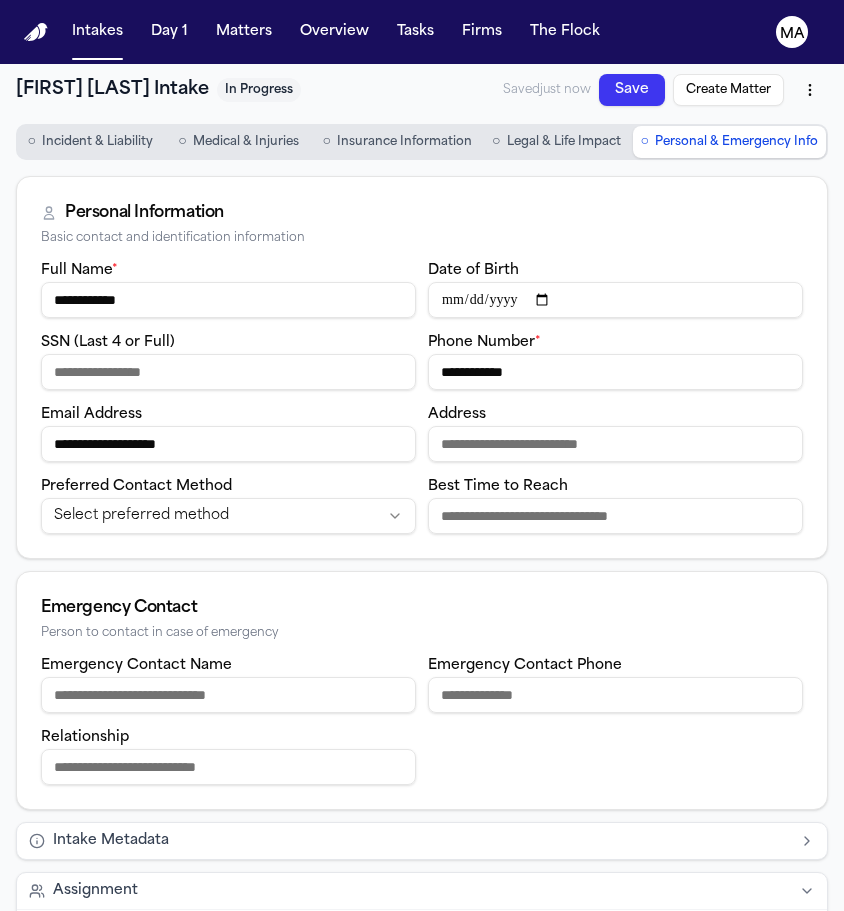 type on "**********" 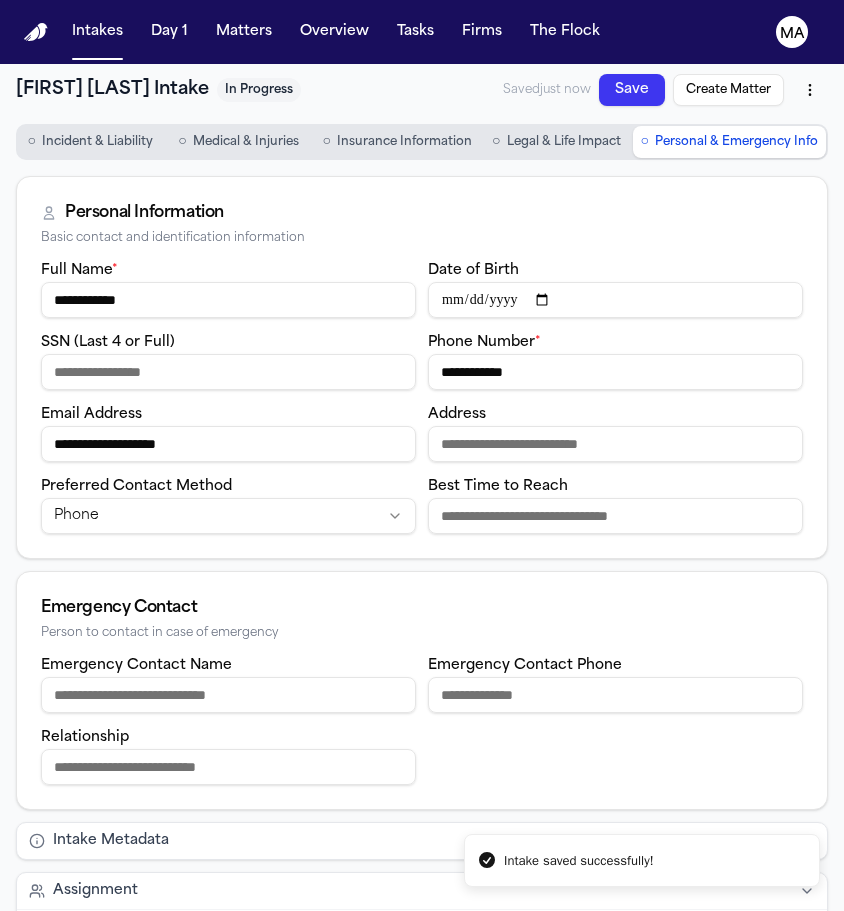 click on "Address" at bounding box center (615, 444) 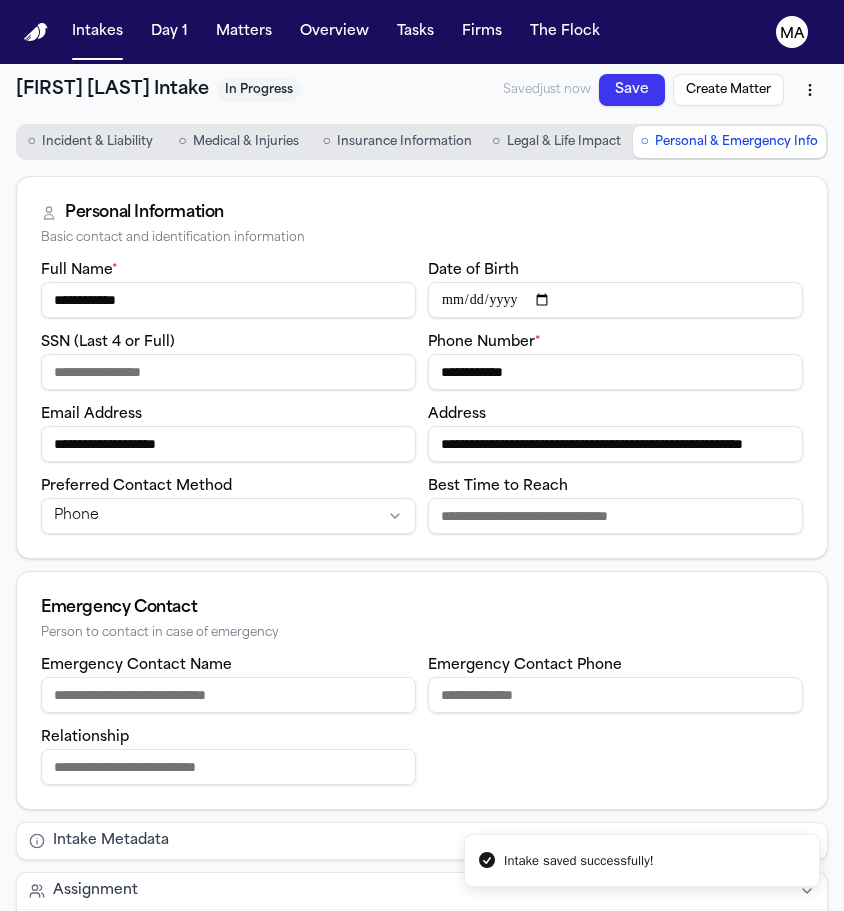 type on "**********" 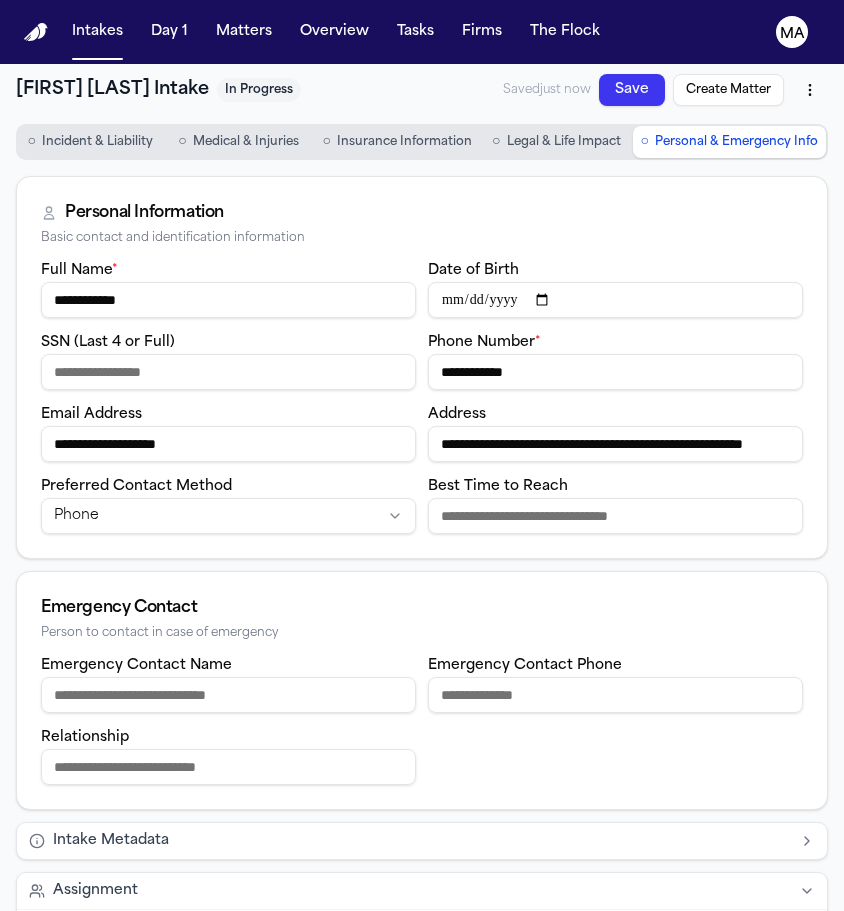 click on "Incident & Liability" at bounding box center [97, 142] 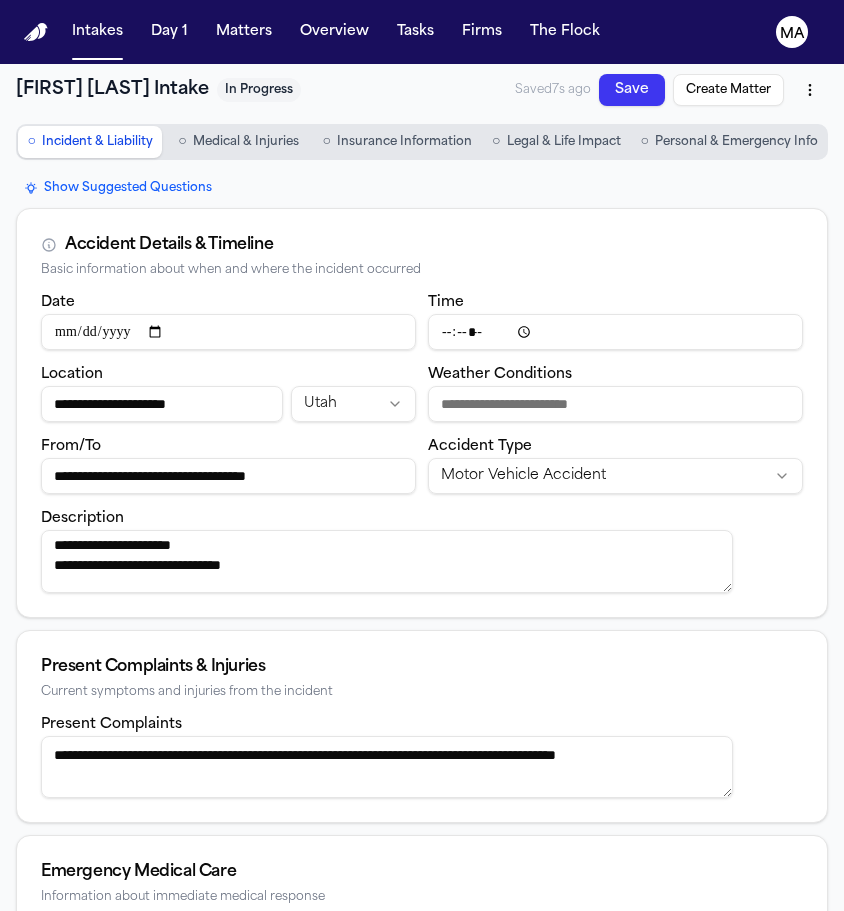 scroll, scrollTop: 25, scrollLeft: 0, axis: vertical 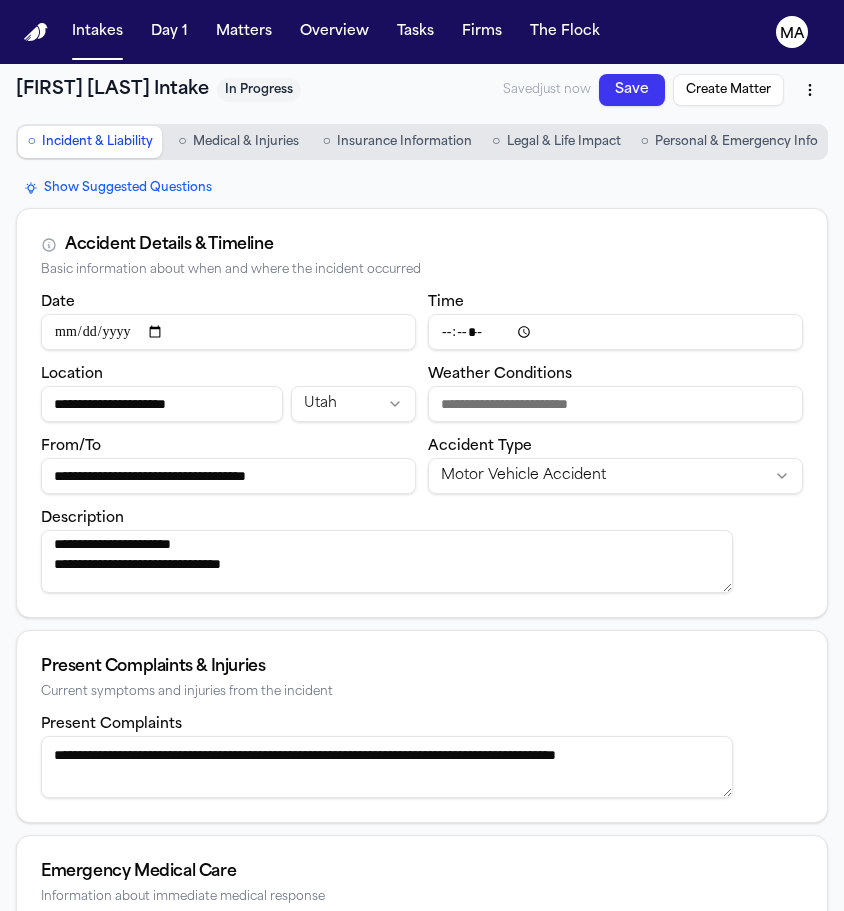 drag, startPoint x: 294, startPoint y: 341, endPoint x: 358, endPoint y: 344, distance: 64.070274 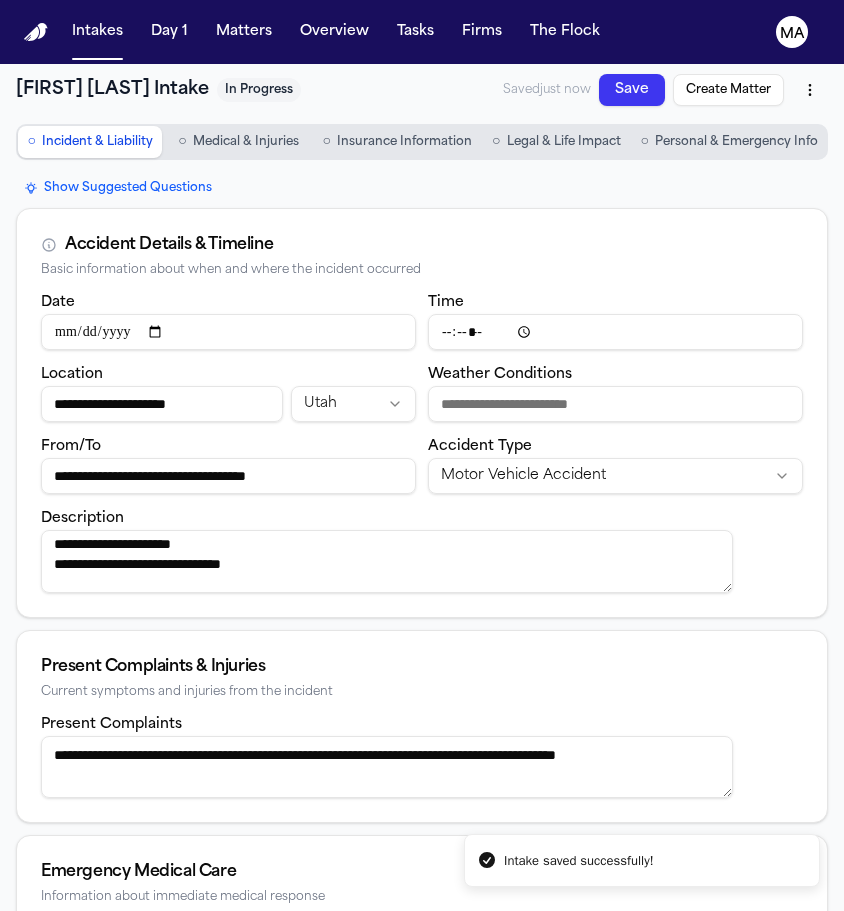 click on "○ Incident & Liability ○ Medical & Injuries ○ Insurance Information ○ Legal & Life Impact ○ Personal & Emergency Info" at bounding box center [422, 142] 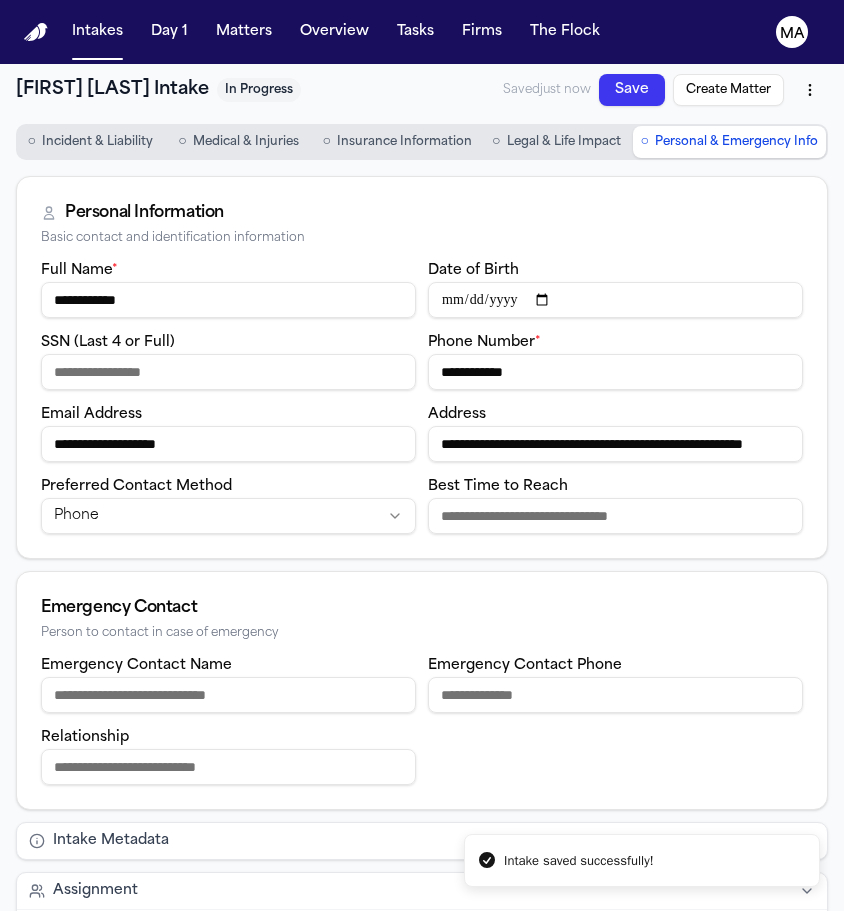 paste on "**********" 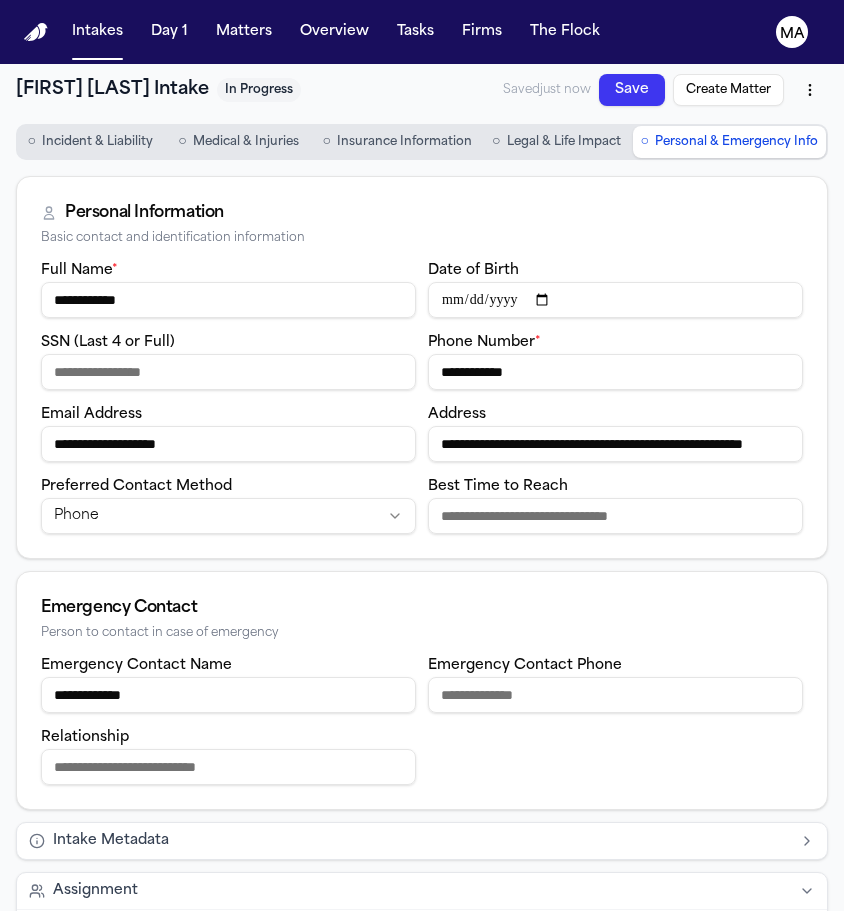 type on "**********" 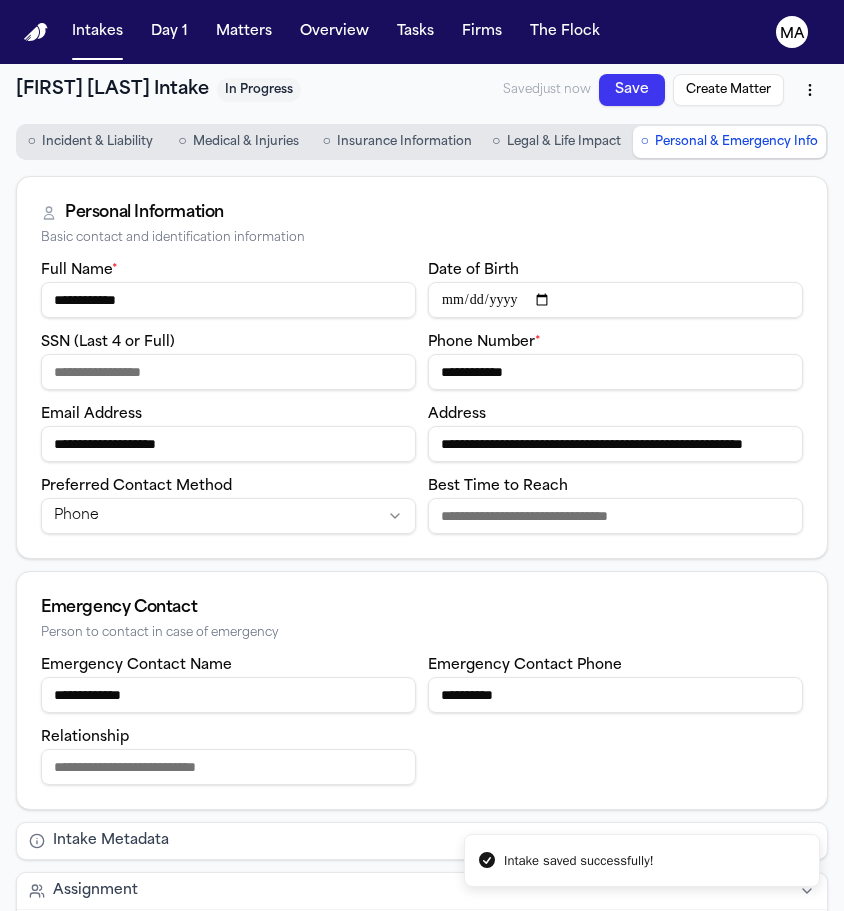 type on "**********" 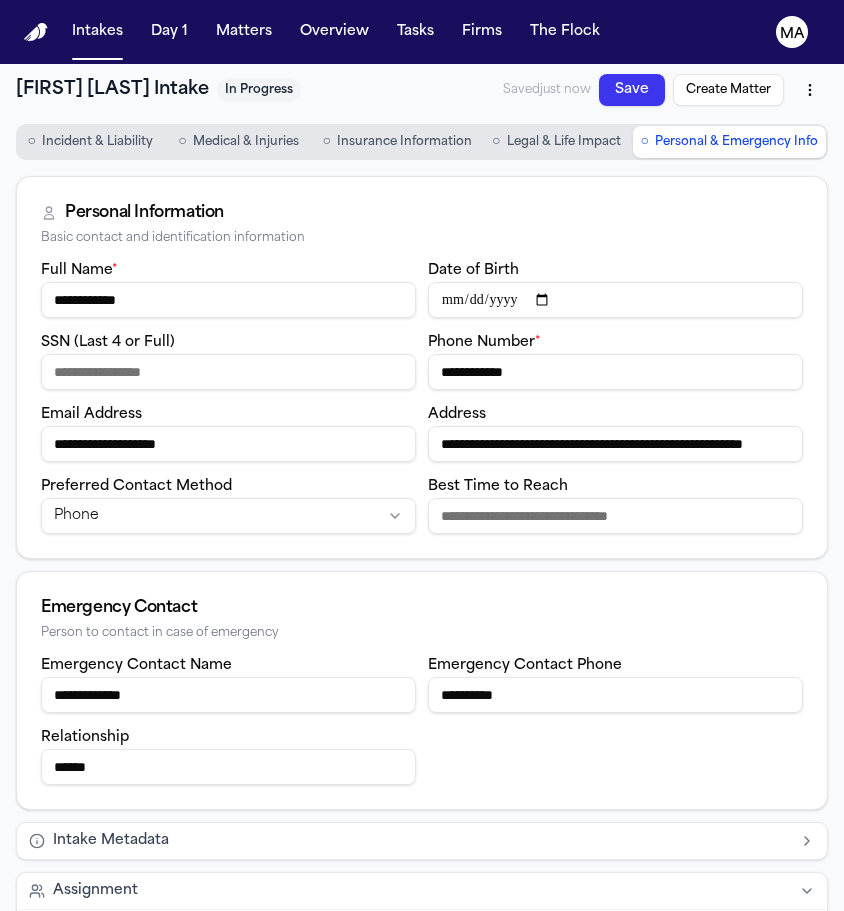 scroll, scrollTop: 0, scrollLeft: 0, axis: both 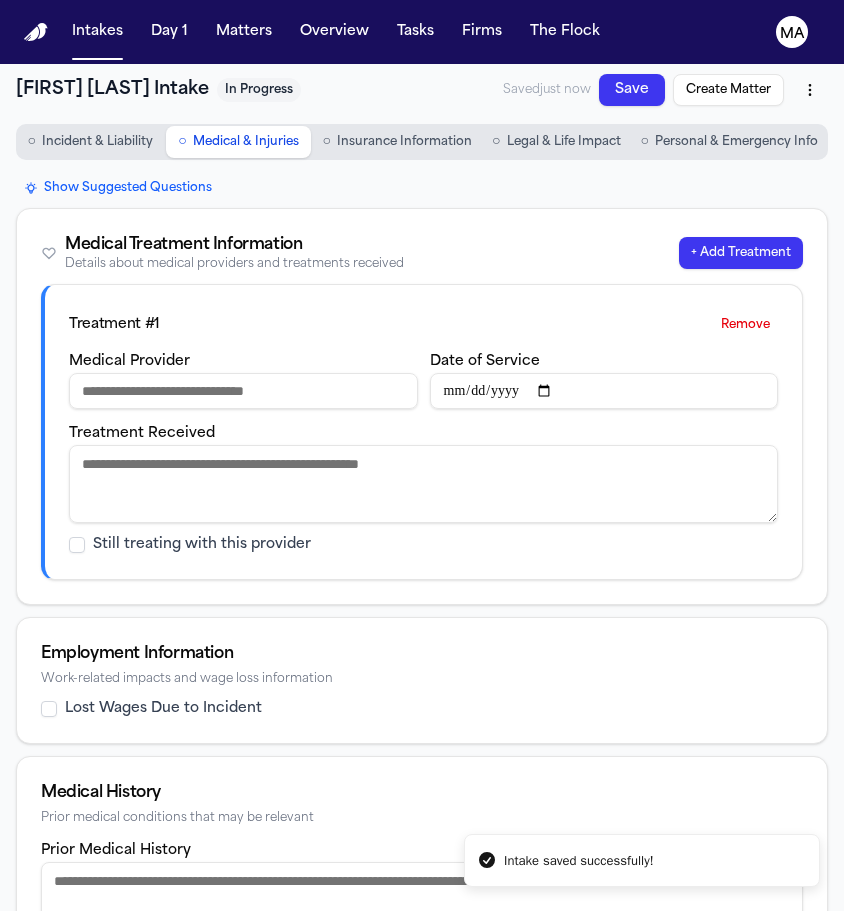click on "Insurance Information" at bounding box center (404, 142) 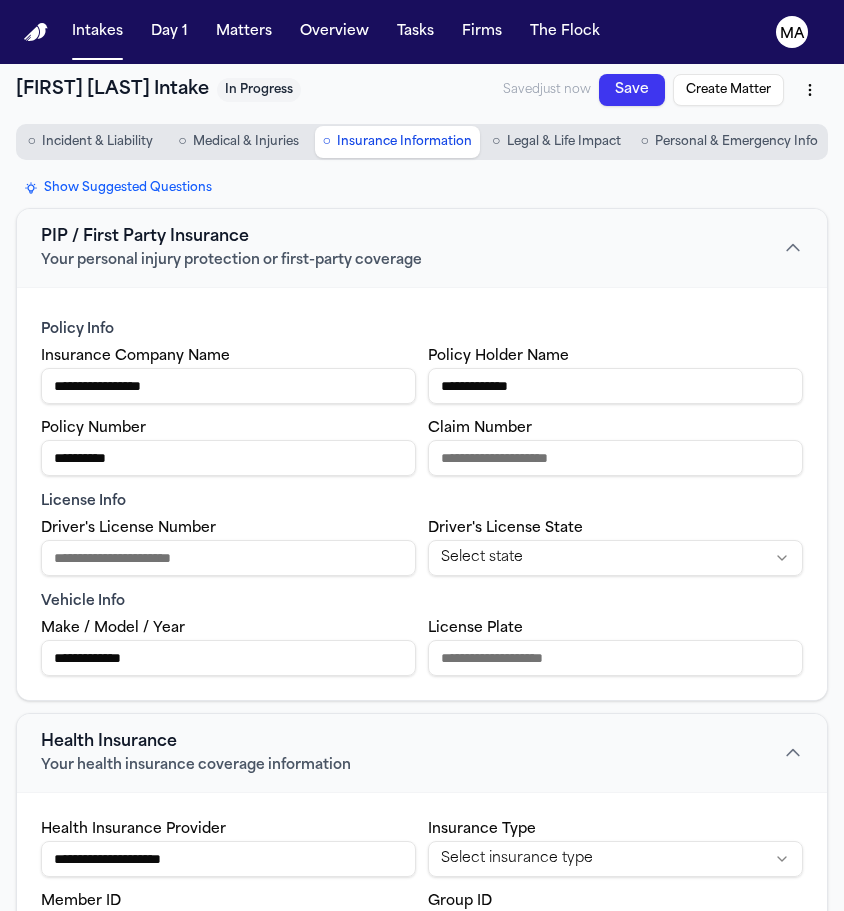 type on "**********" 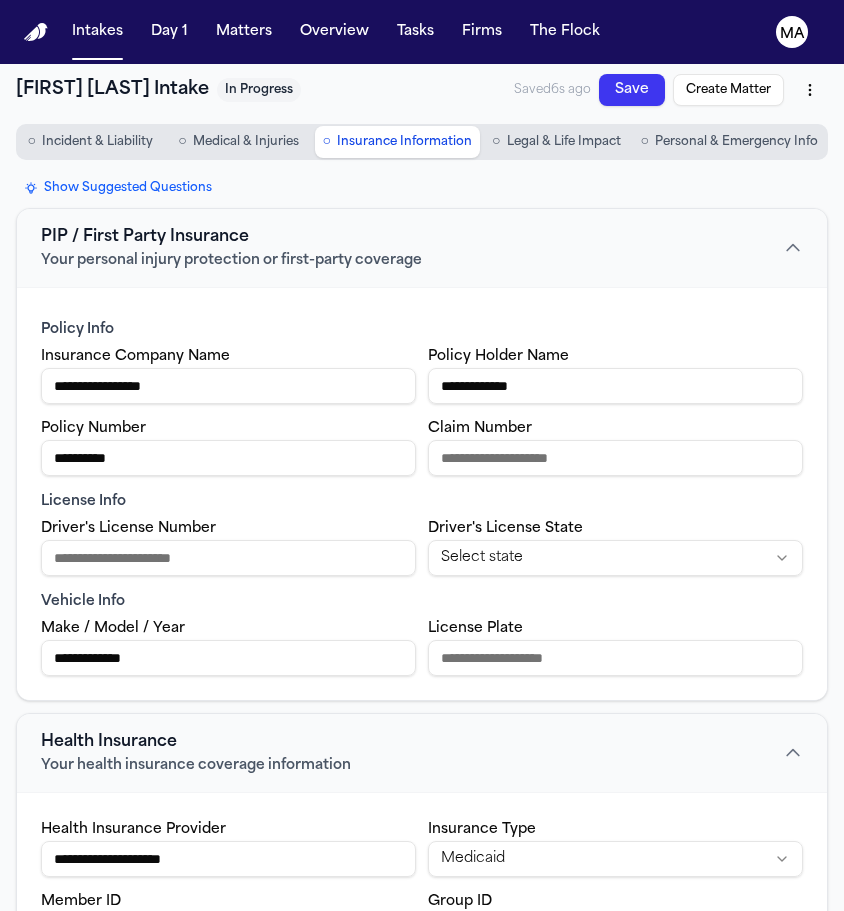 scroll, scrollTop: 0, scrollLeft: 0, axis: both 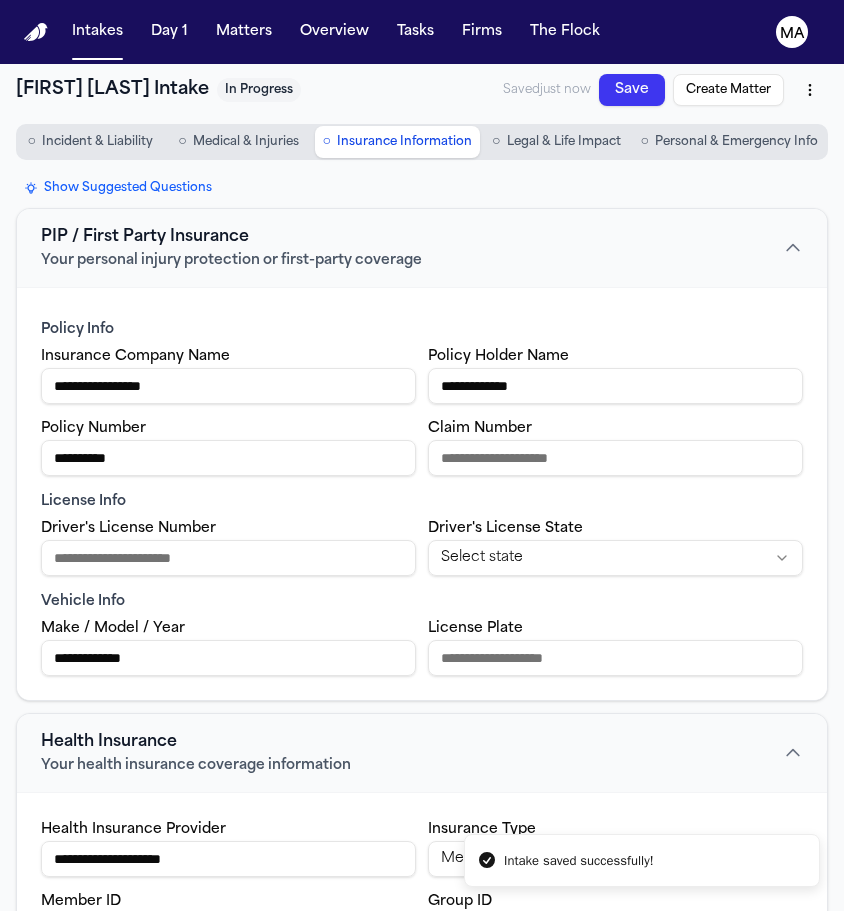 click on "Driver's License Number" at bounding box center (228, 558) 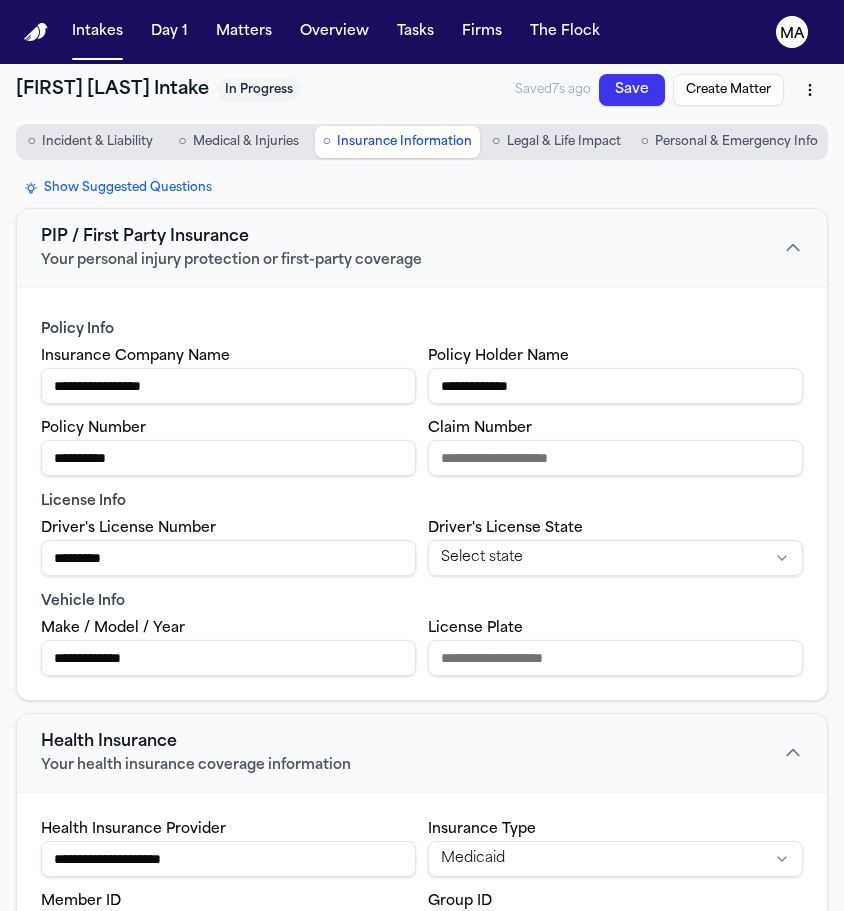 type on "*********" 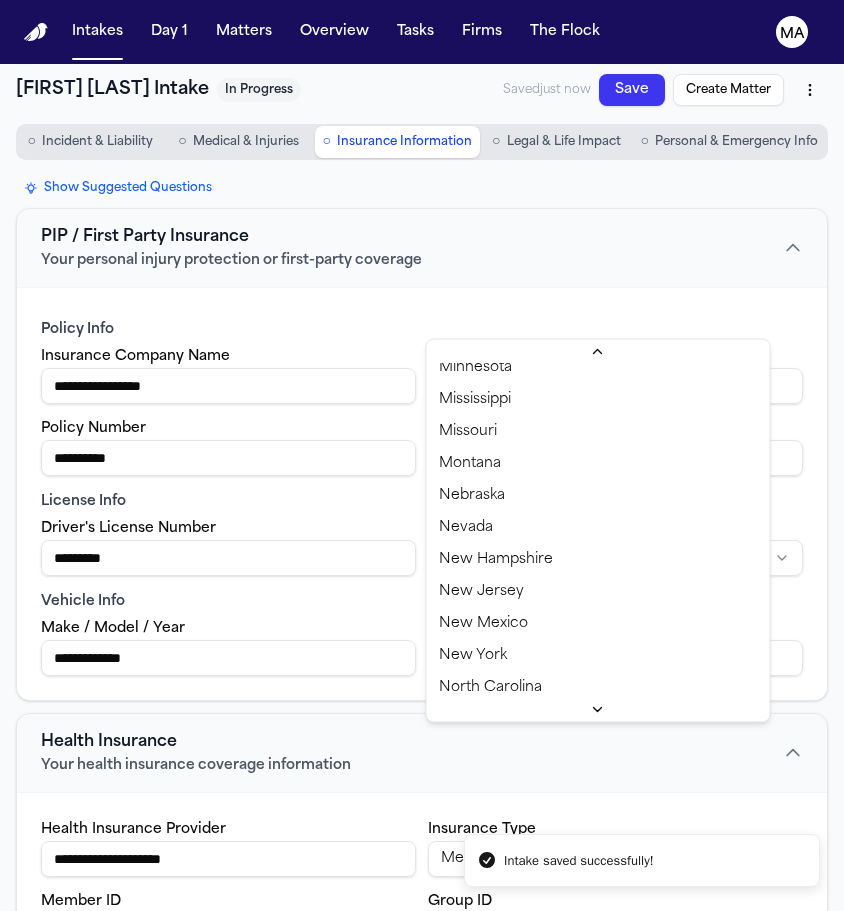 scroll, scrollTop: 722, scrollLeft: 0, axis: vertical 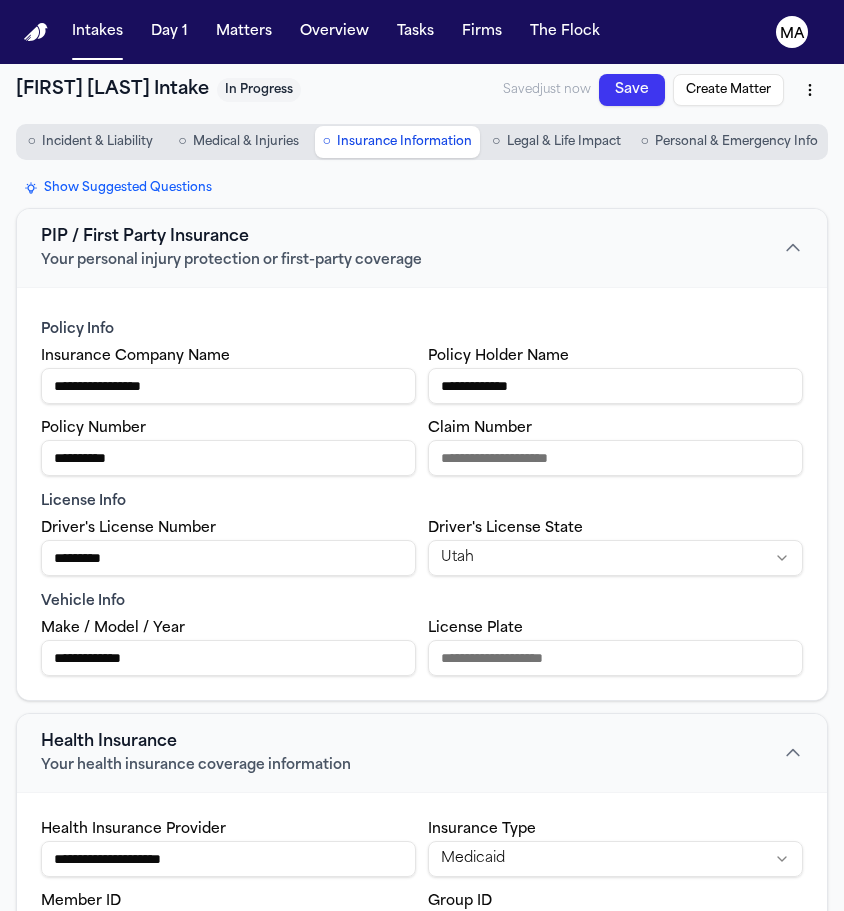 click on "Health Insurance Your health insurance coverage information" at bounding box center (422, 753) 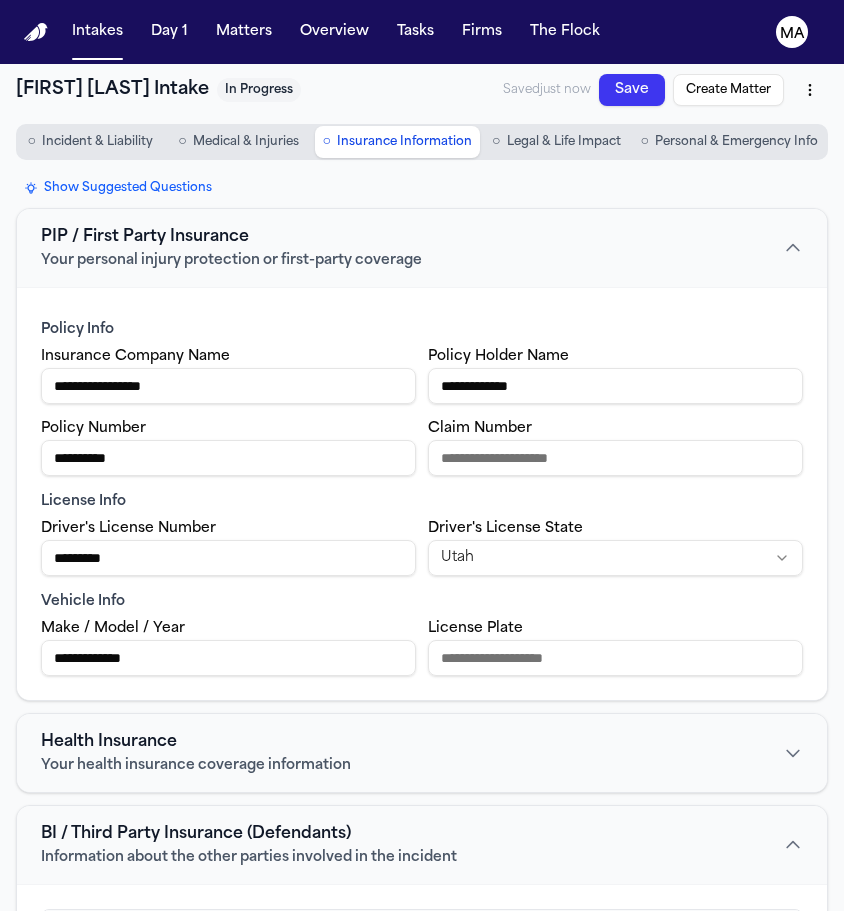 scroll, scrollTop: 0, scrollLeft: 0, axis: both 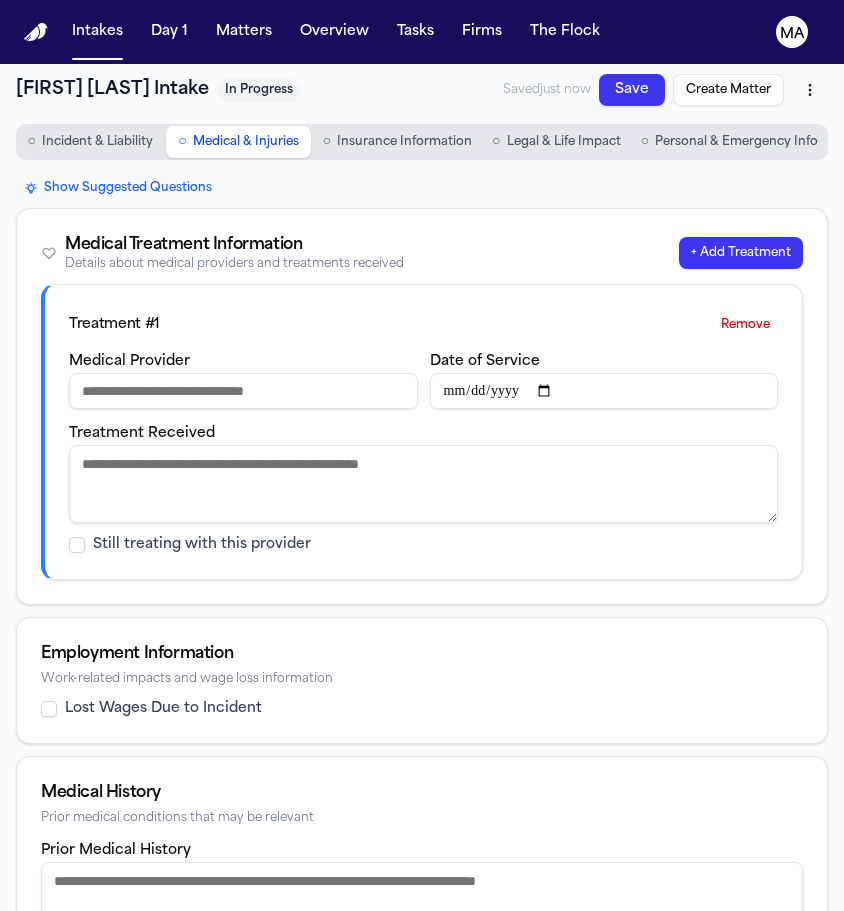 click on "Incident & Liability" at bounding box center (97, 142) 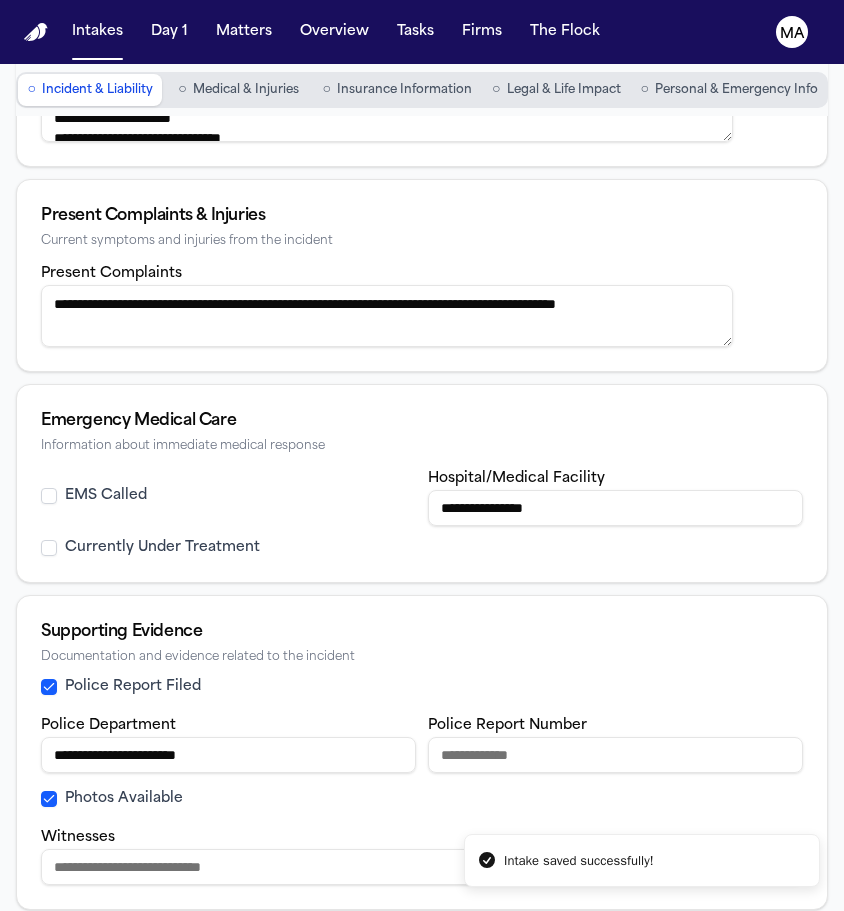 scroll, scrollTop: 450, scrollLeft: 0, axis: vertical 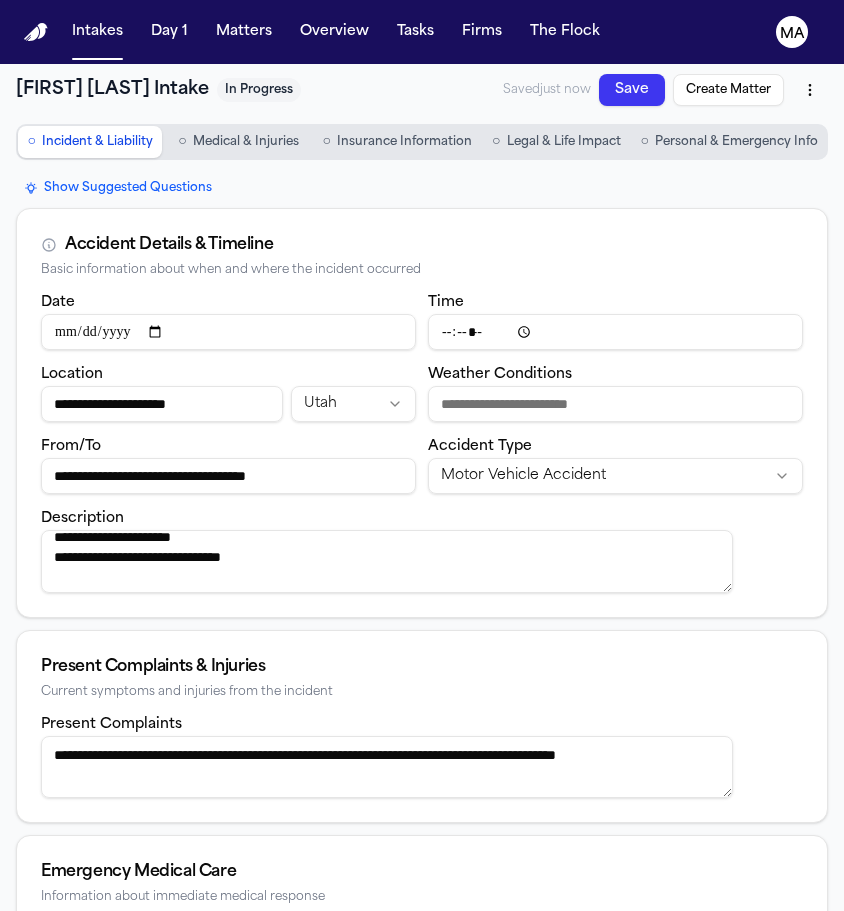 click on "Save" at bounding box center (632, 90) 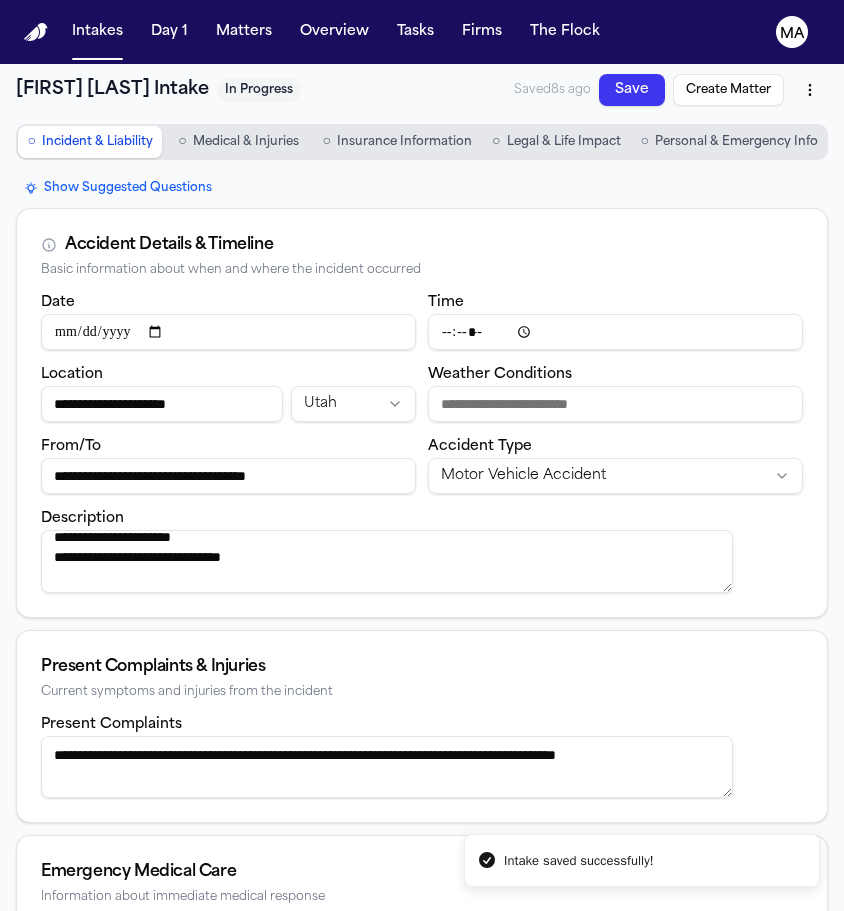 click on "Create Matter" at bounding box center (728, 90) 